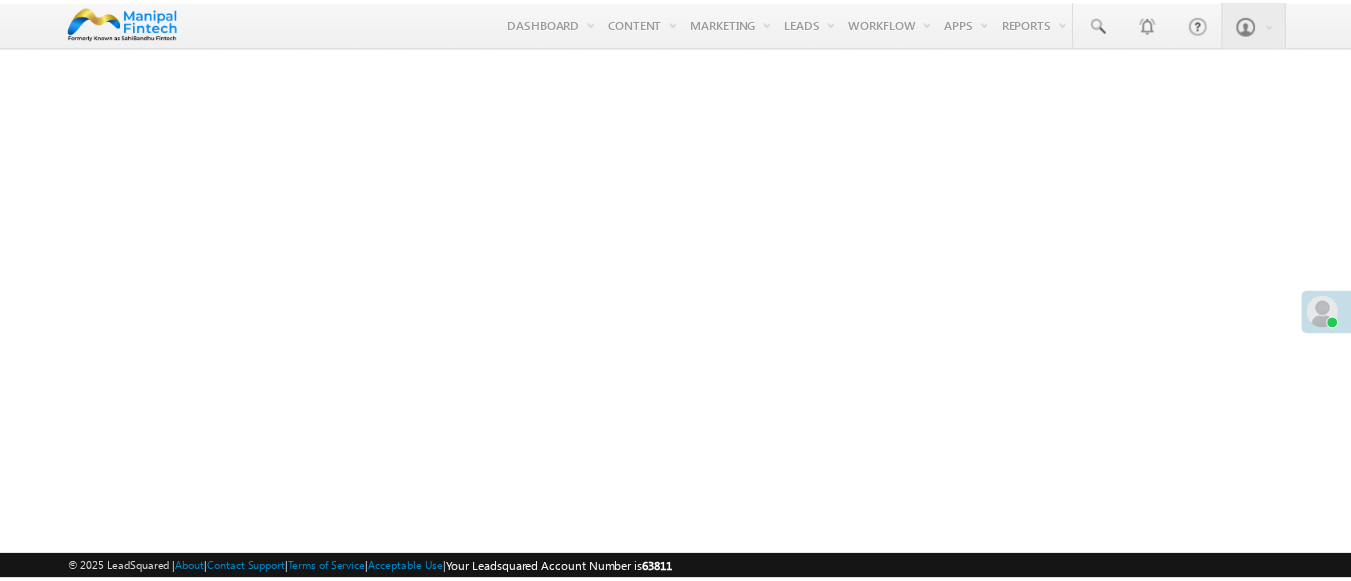 scroll, scrollTop: 0, scrollLeft: 0, axis: both 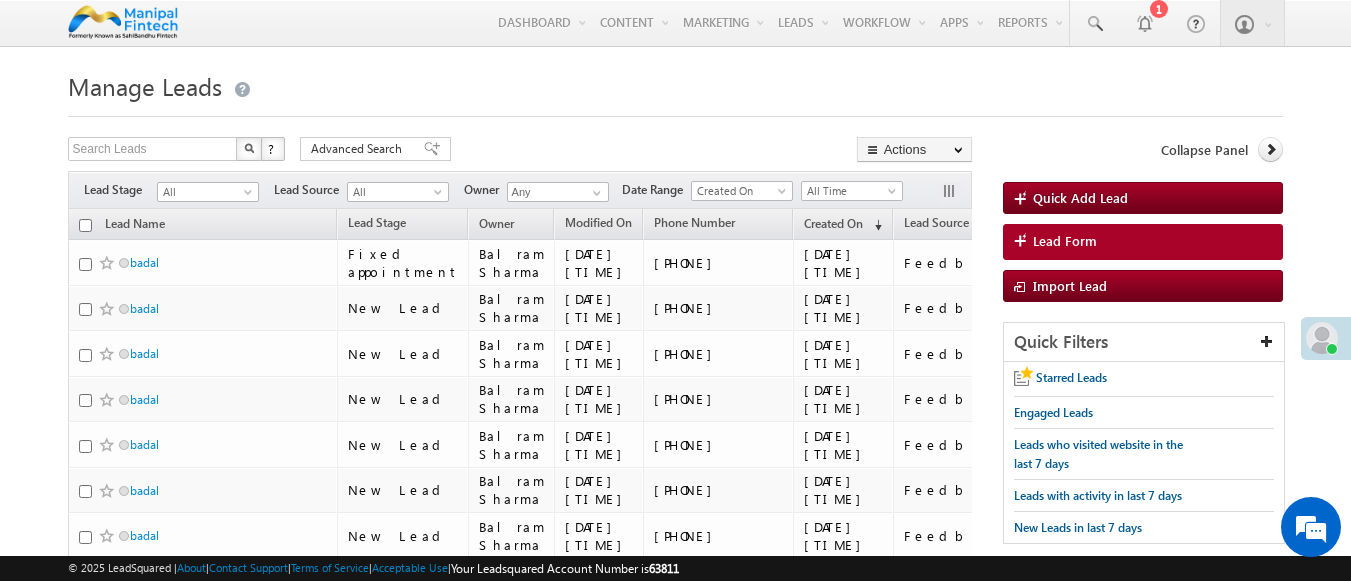 click on "Lead Form" at bounding box center (1143, 242) 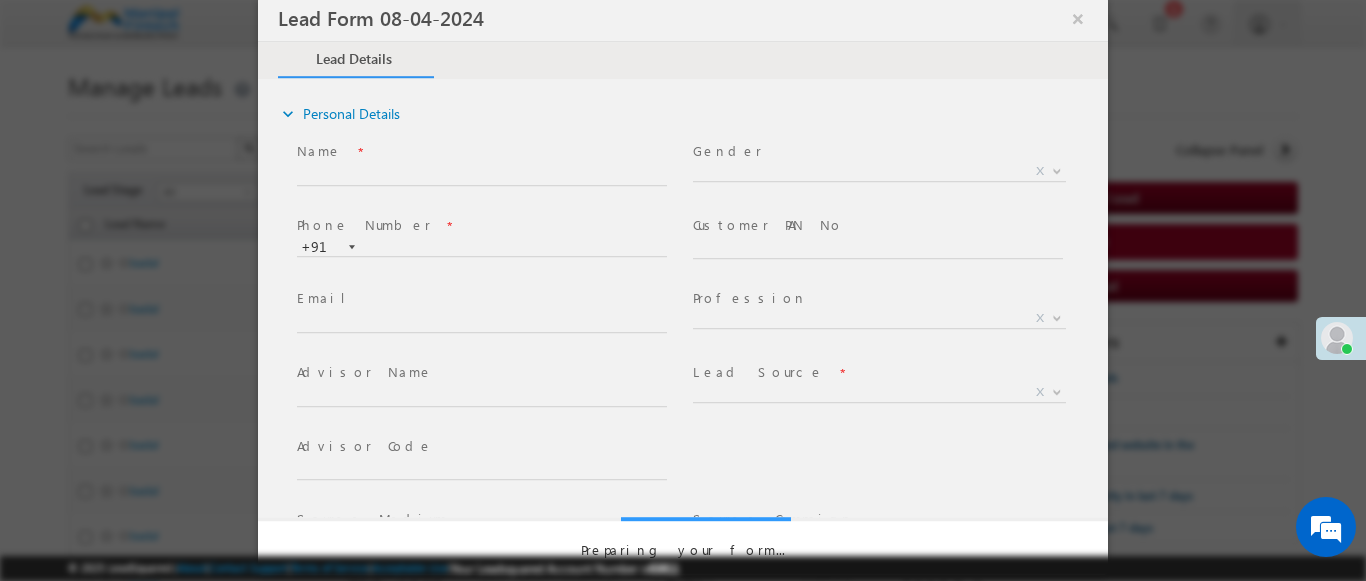 select on "Open" 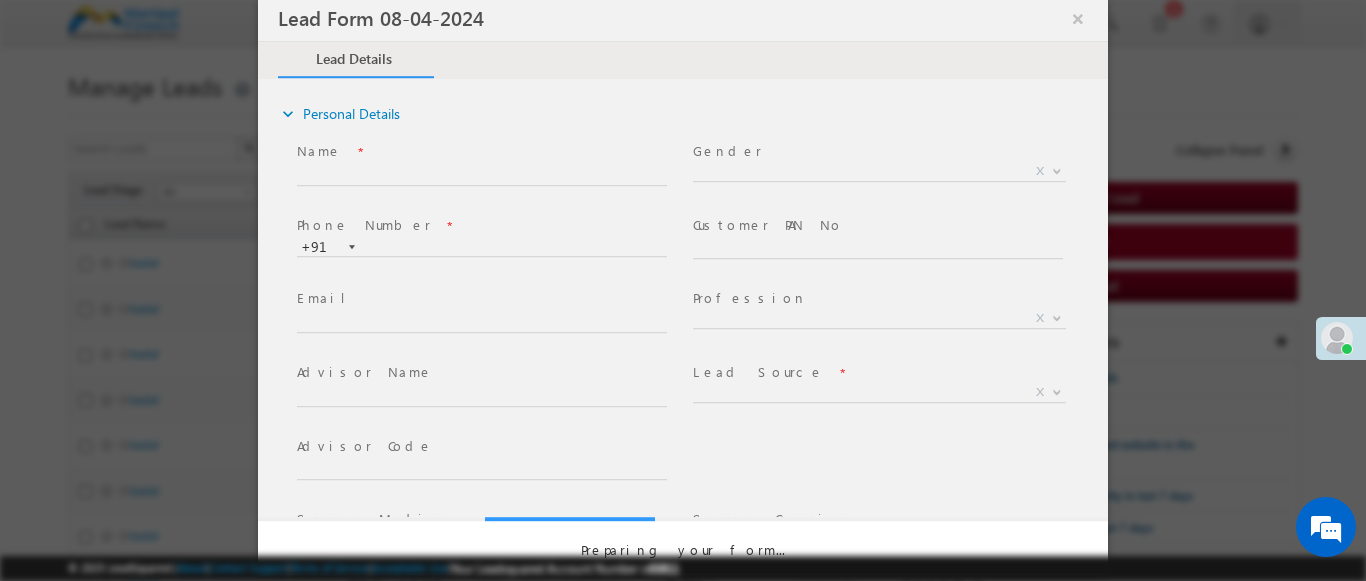 scroll, scrollTop: 0, scrollLeft: 0, axis: both 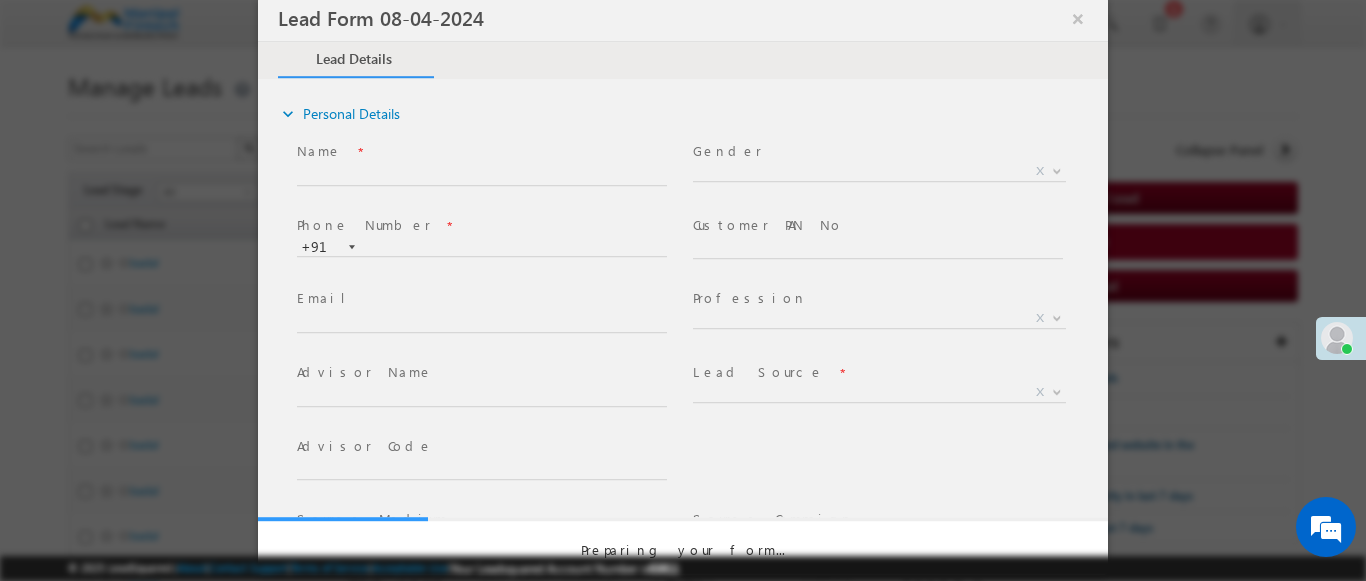 select on "Prospecting" 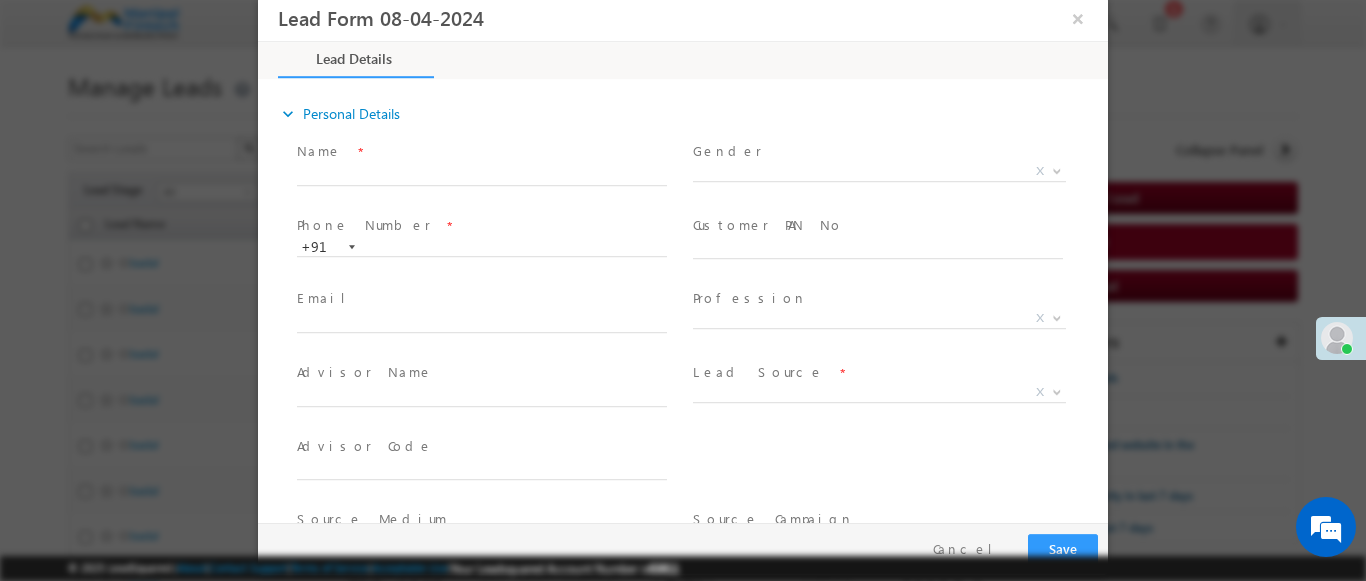 type on "[DATE] [TIME]" 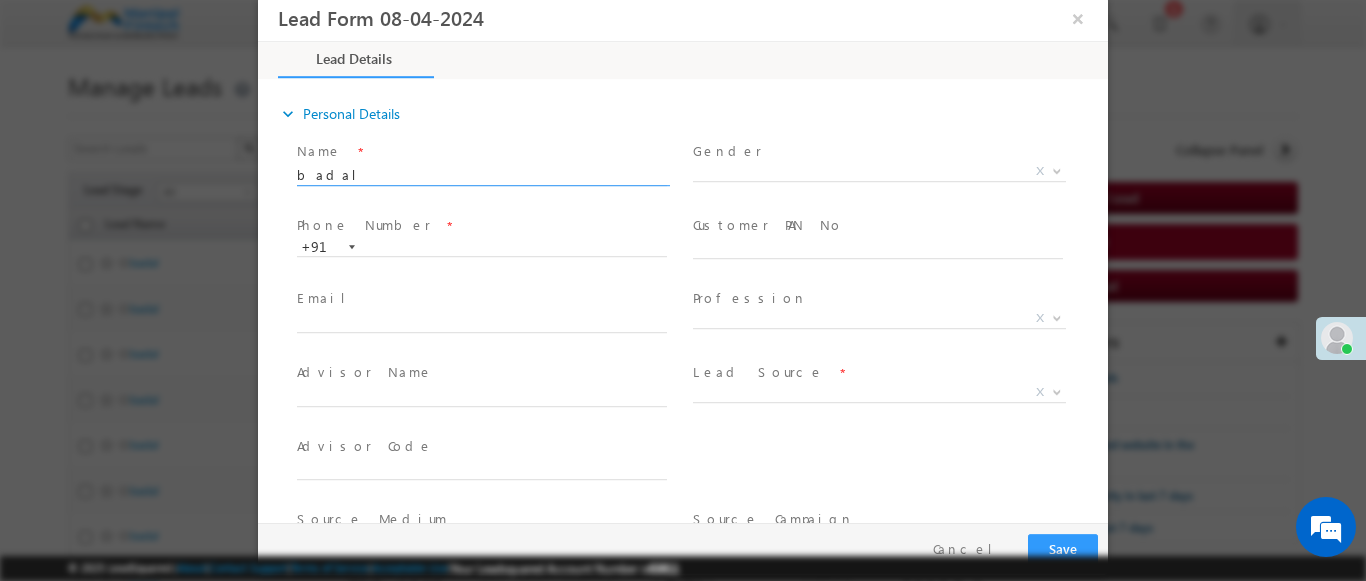 type on "badal" 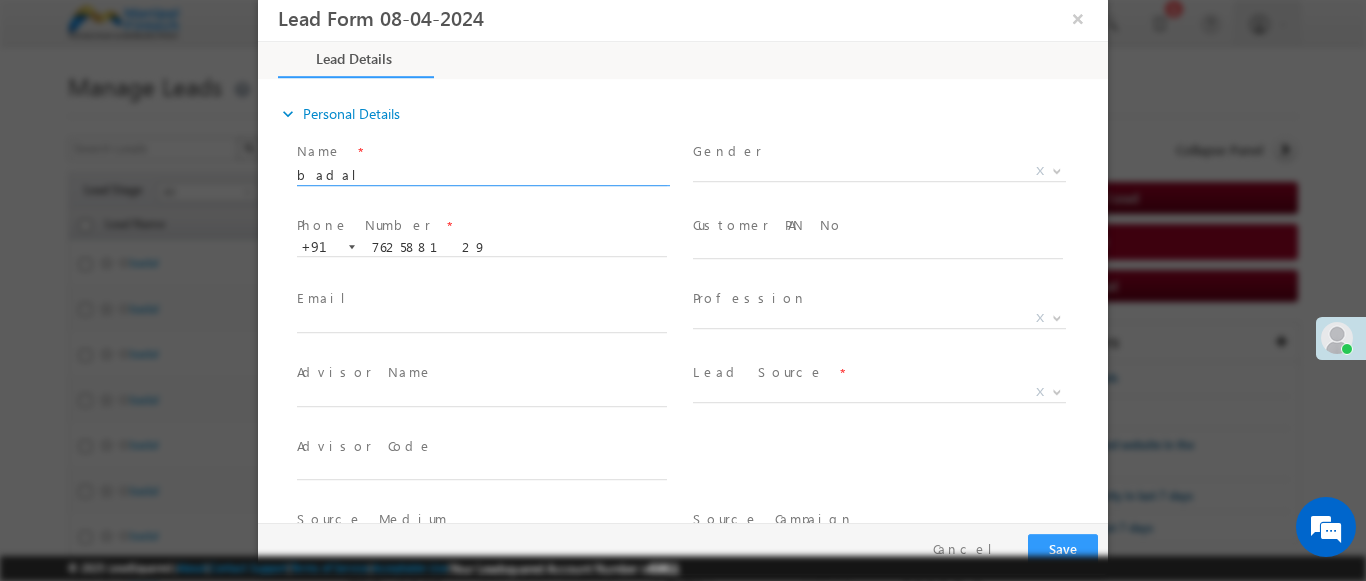 type on "7625881299" 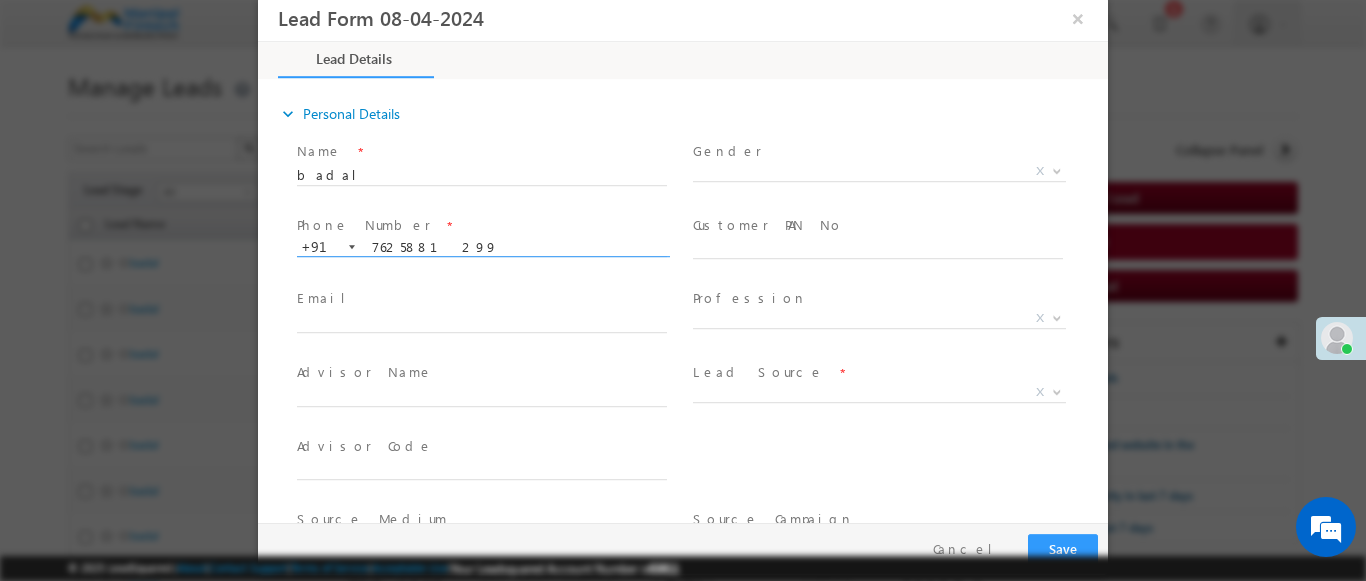 scroll, scrollTop: 0, scrollLeft: 0, axis: both 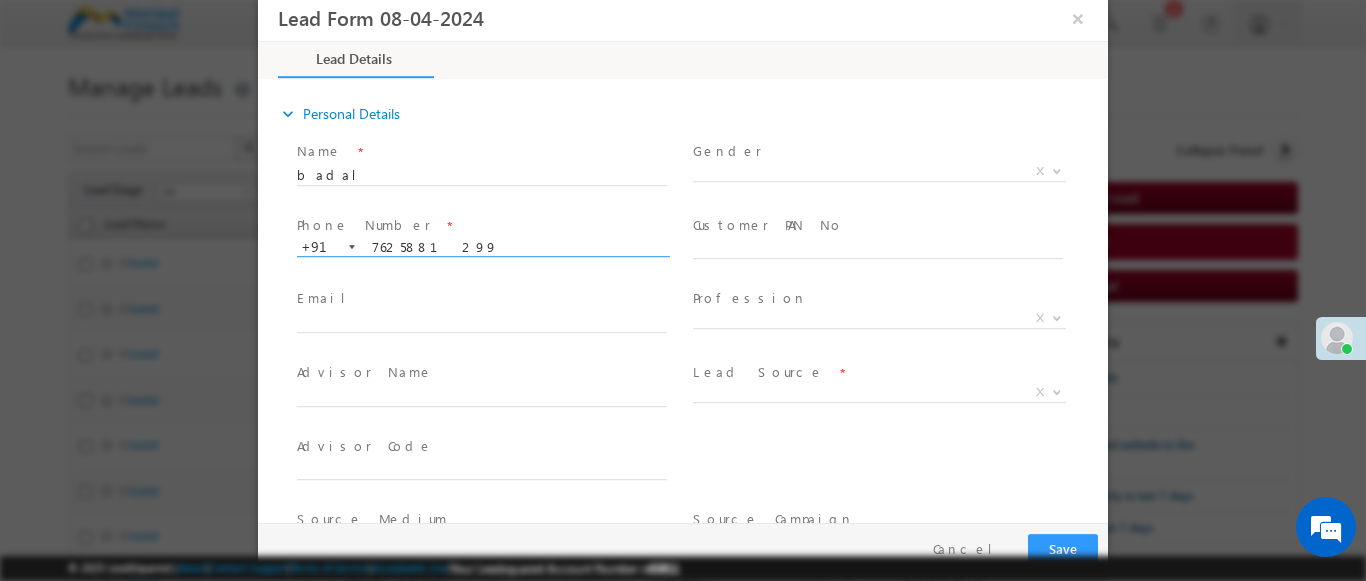 click at bounding box center (1057, 391) 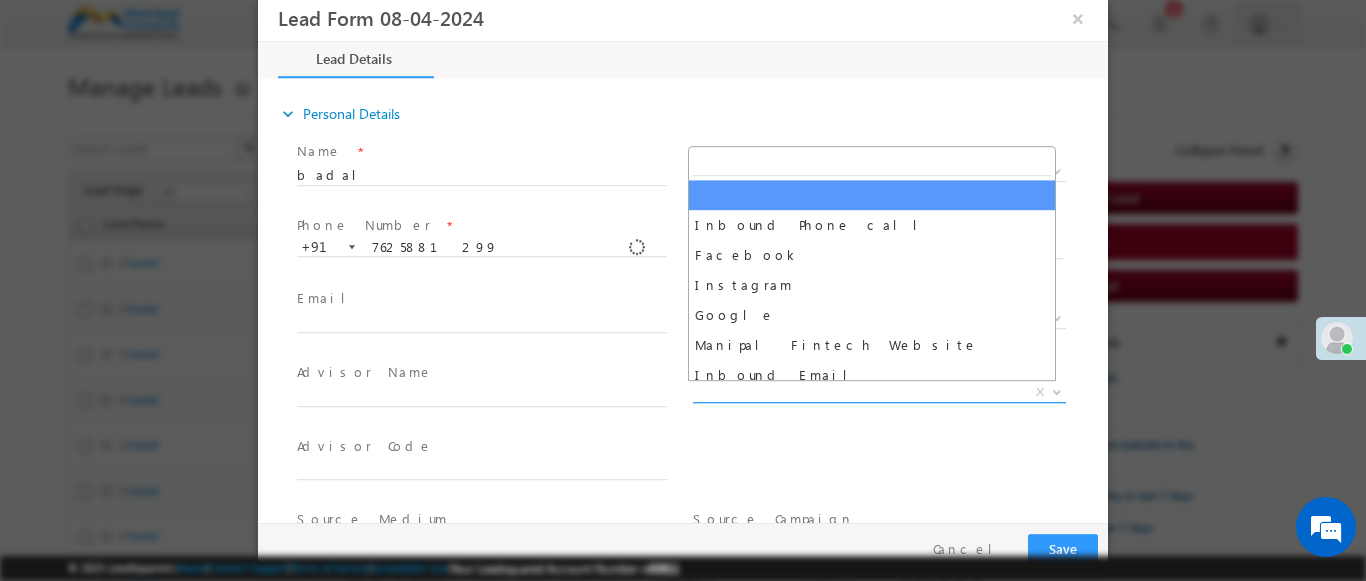 scroll, scrollTop: 1570, scrollLeft: 0, axis: vertical 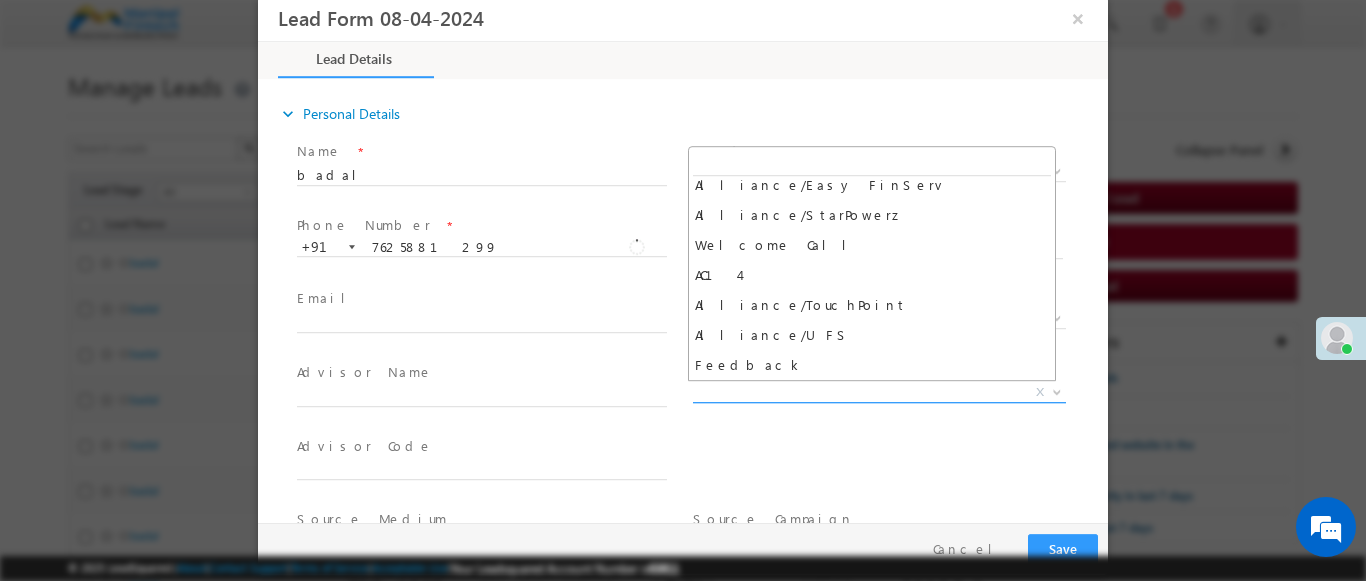 select on "Feedback" 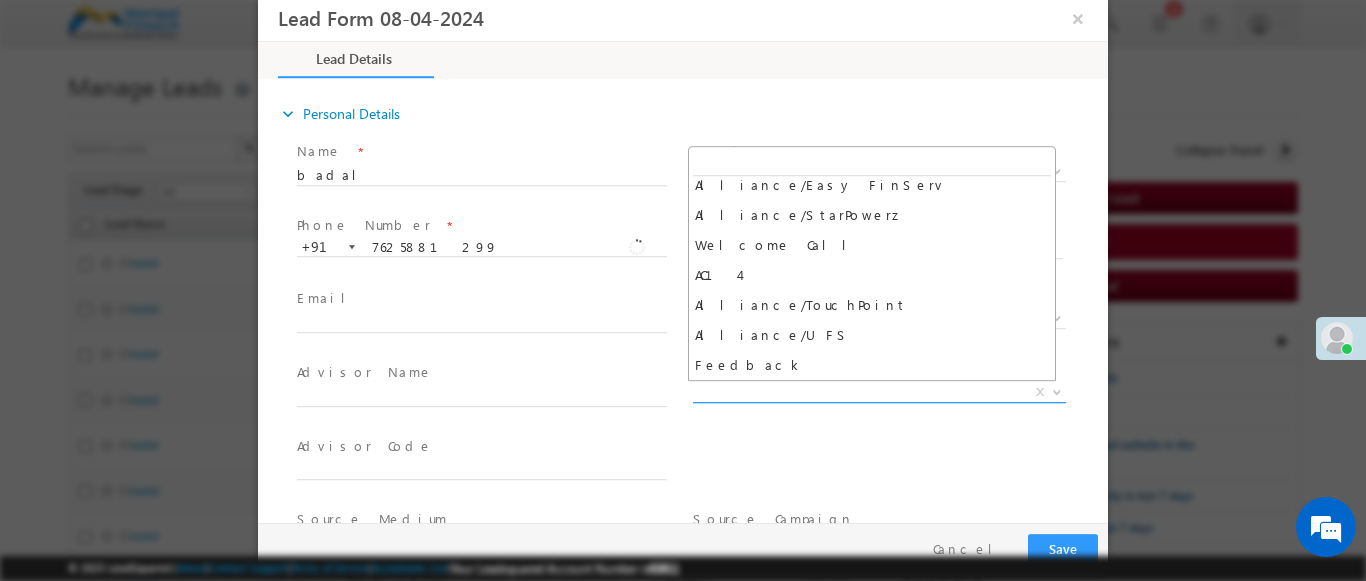 type on "badal- Feedback" 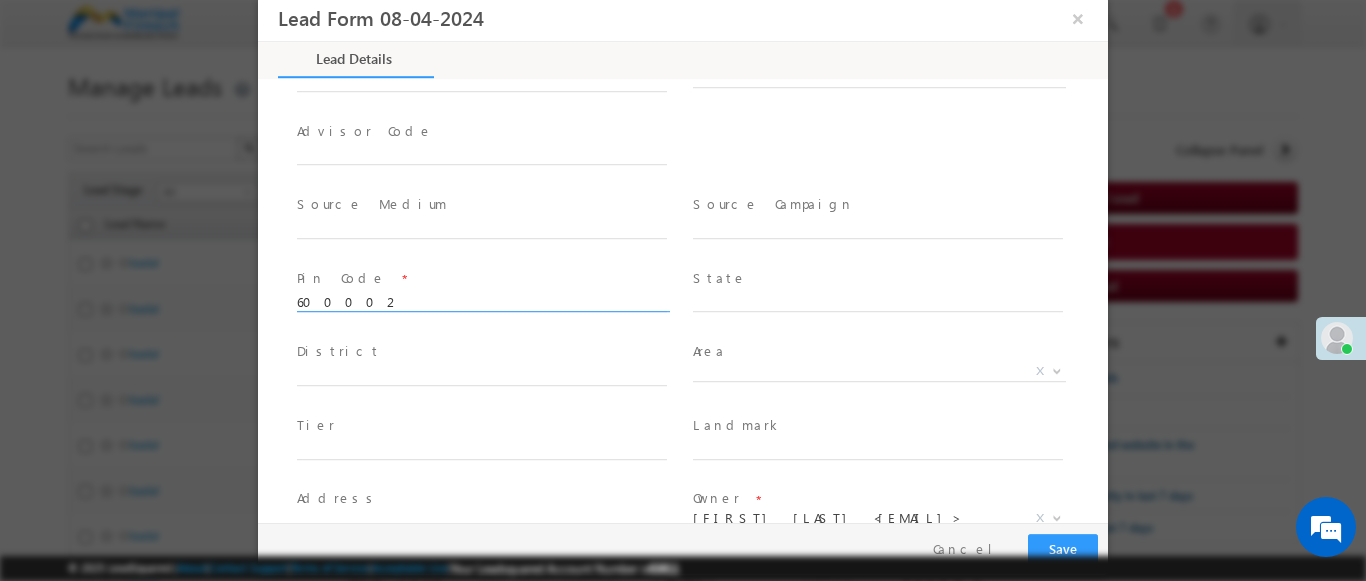 scroll, scrollTop: 886, scrollLeft: 0, axis: vertical 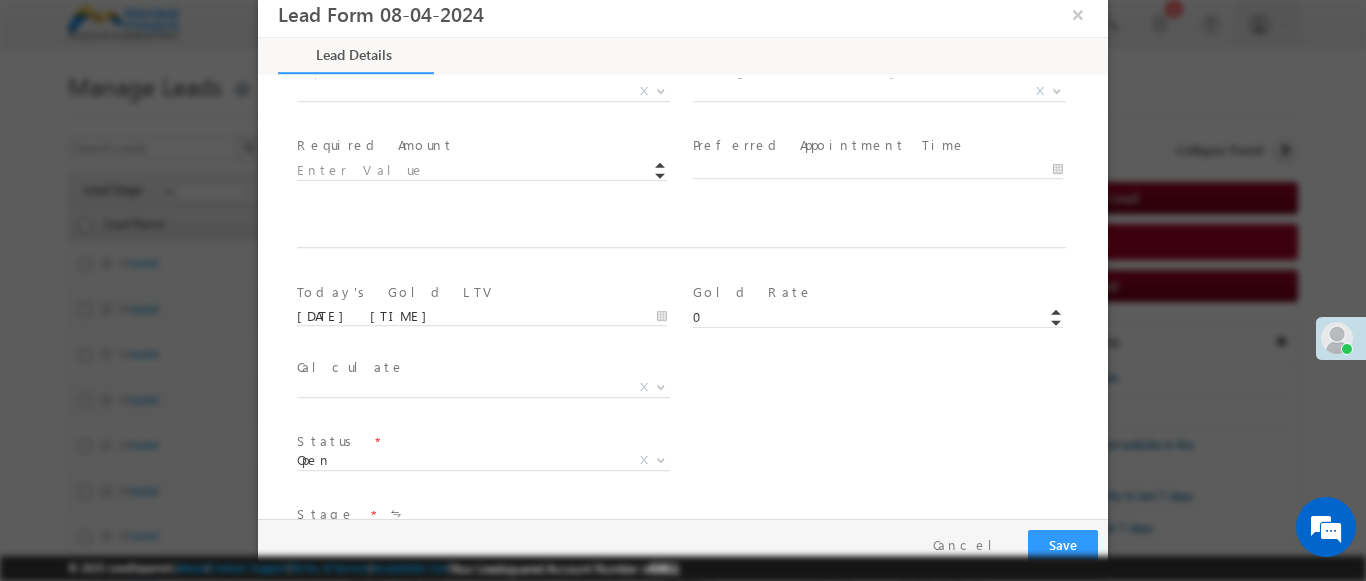 type on "600002" 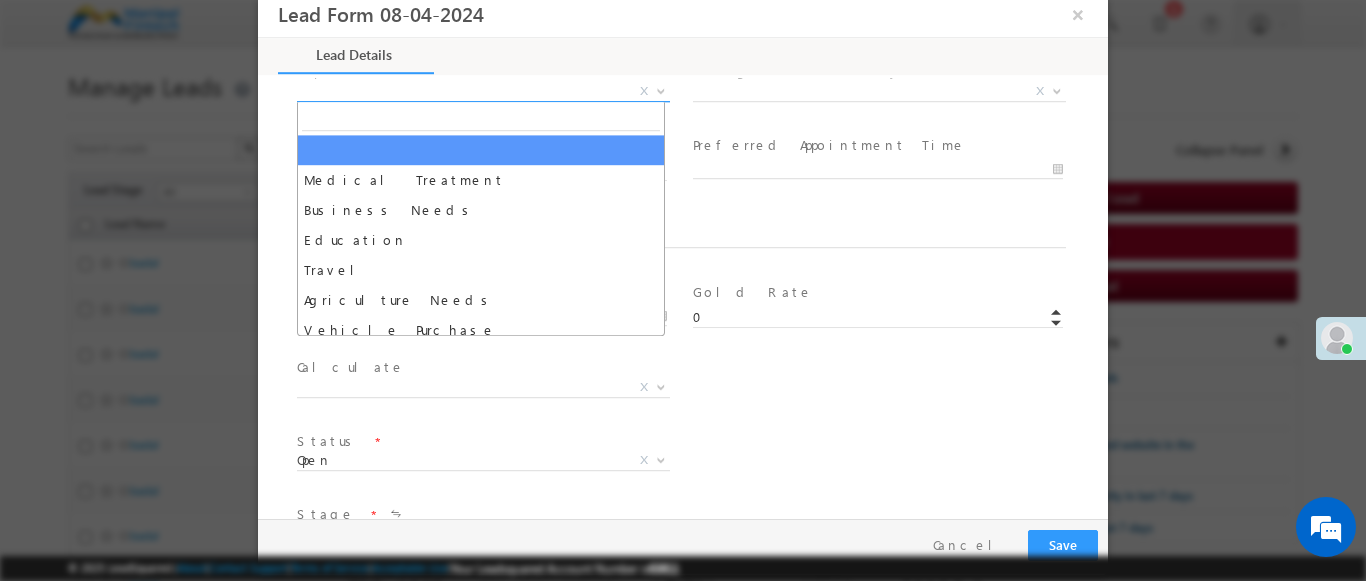 select on "Medical Treatment" 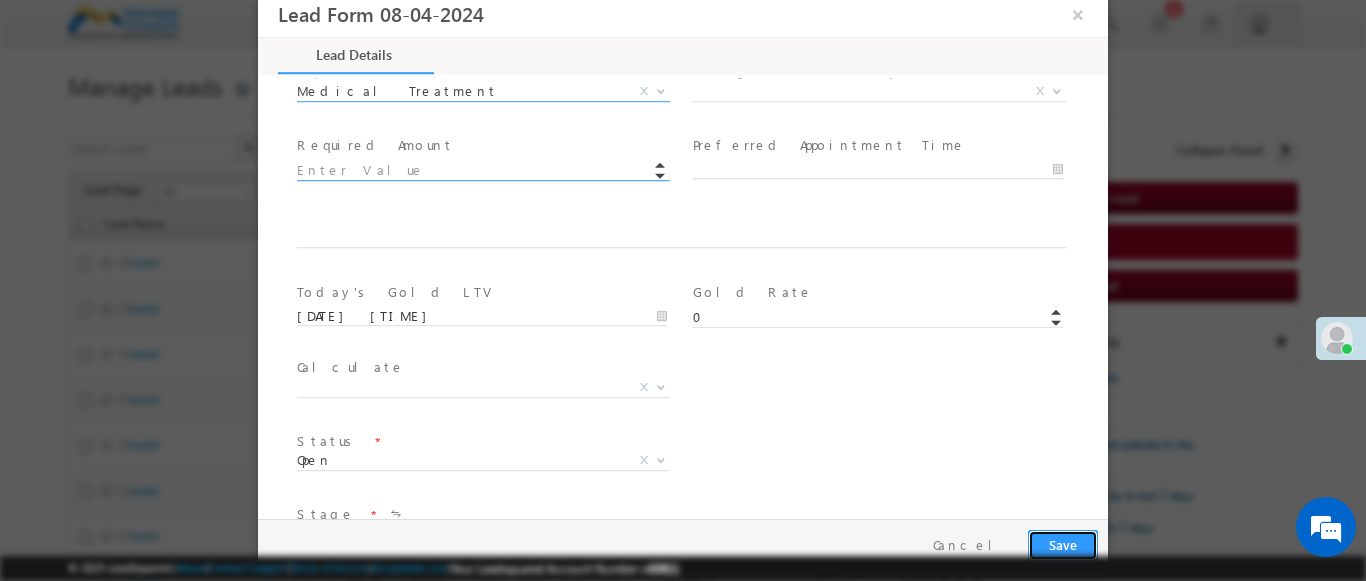 click on "Save" at bounding box center [1063, 545] 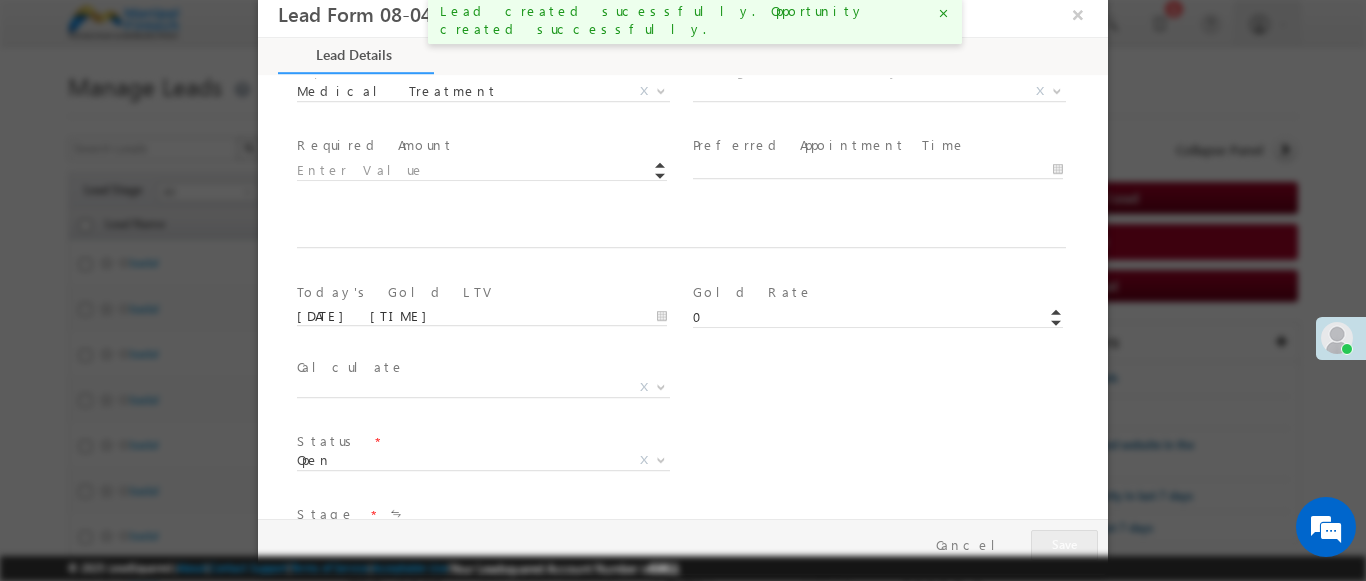 type on "Tamil Nadu" 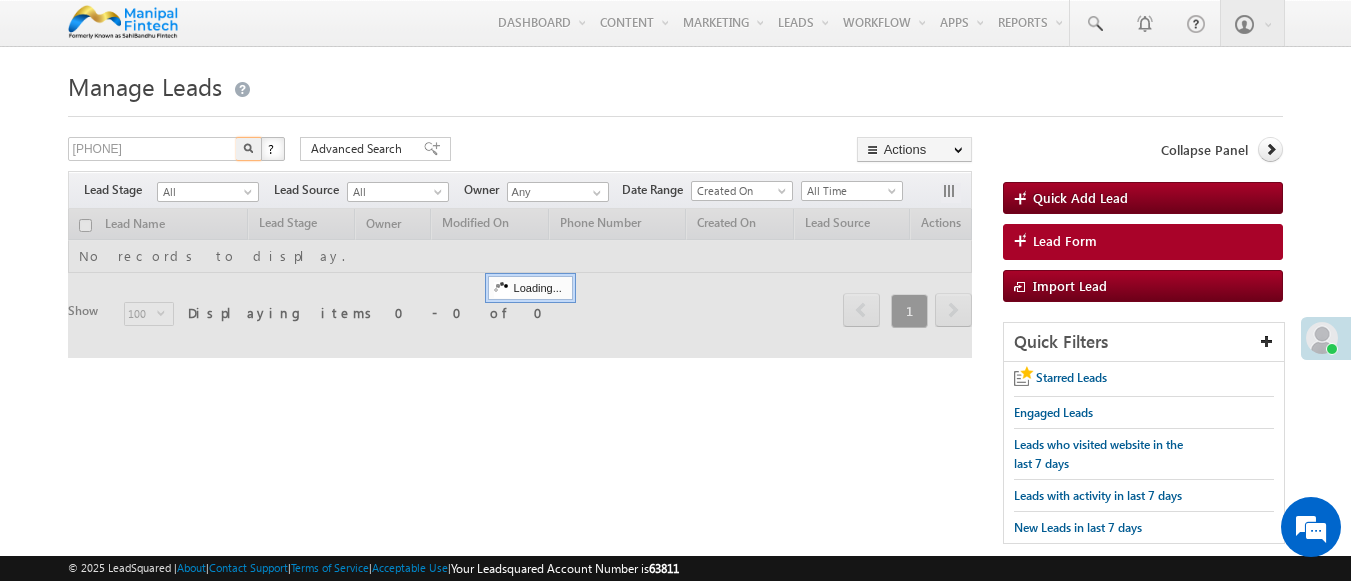 scroll, scrollTop: 0, scrollLeft: 0, axis: both 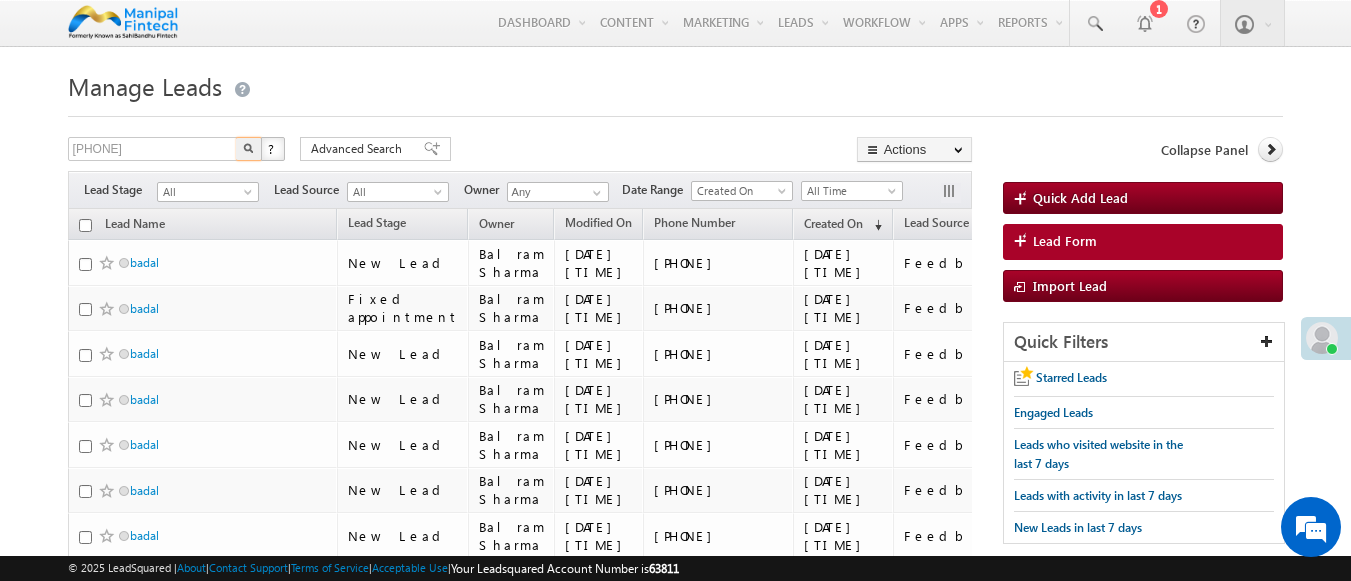type on "7625881299" 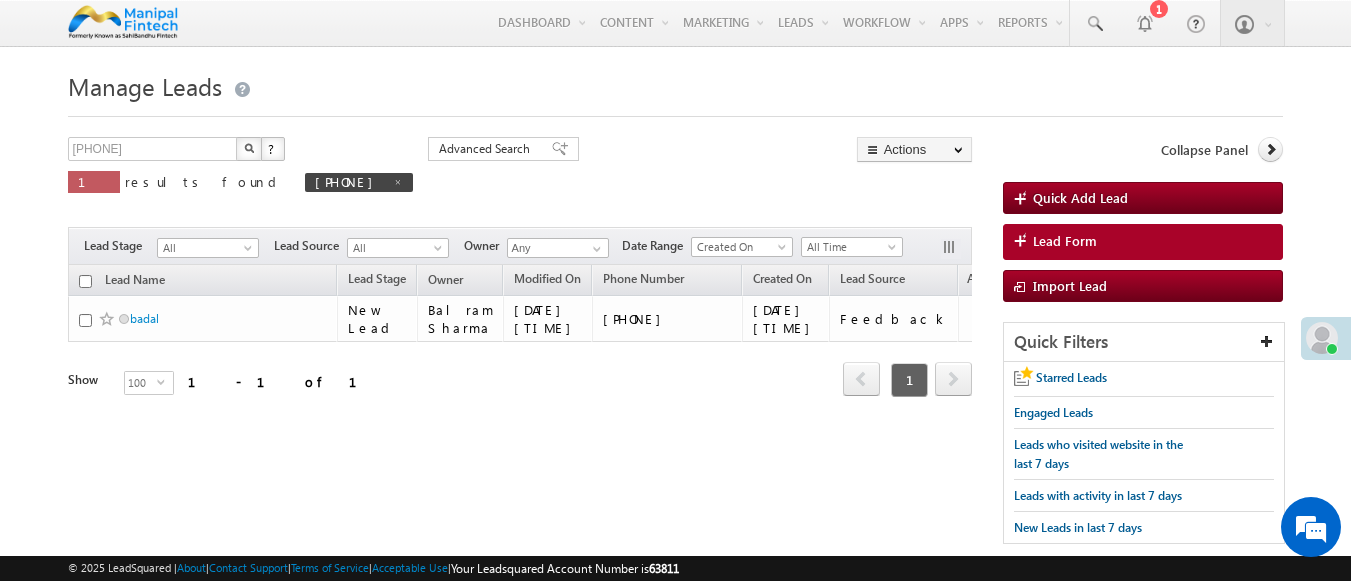 scroll, scrollTop: 0, scrollLeft: 0, axis: both 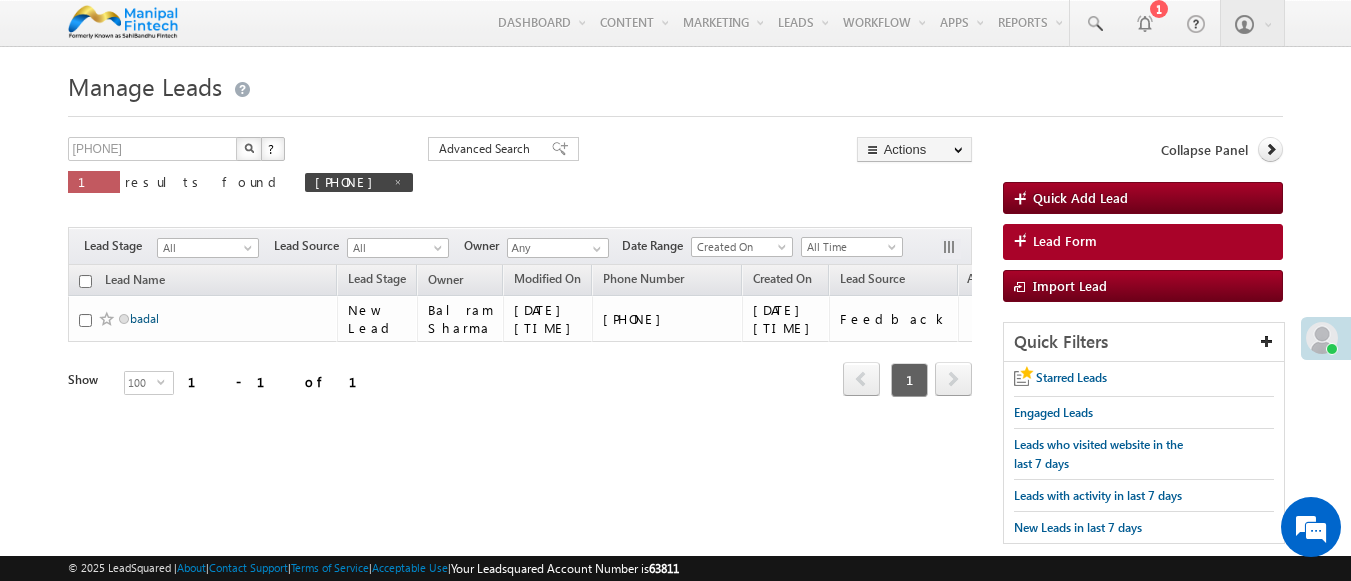 click on "badal" at bounding box center (144, 318) 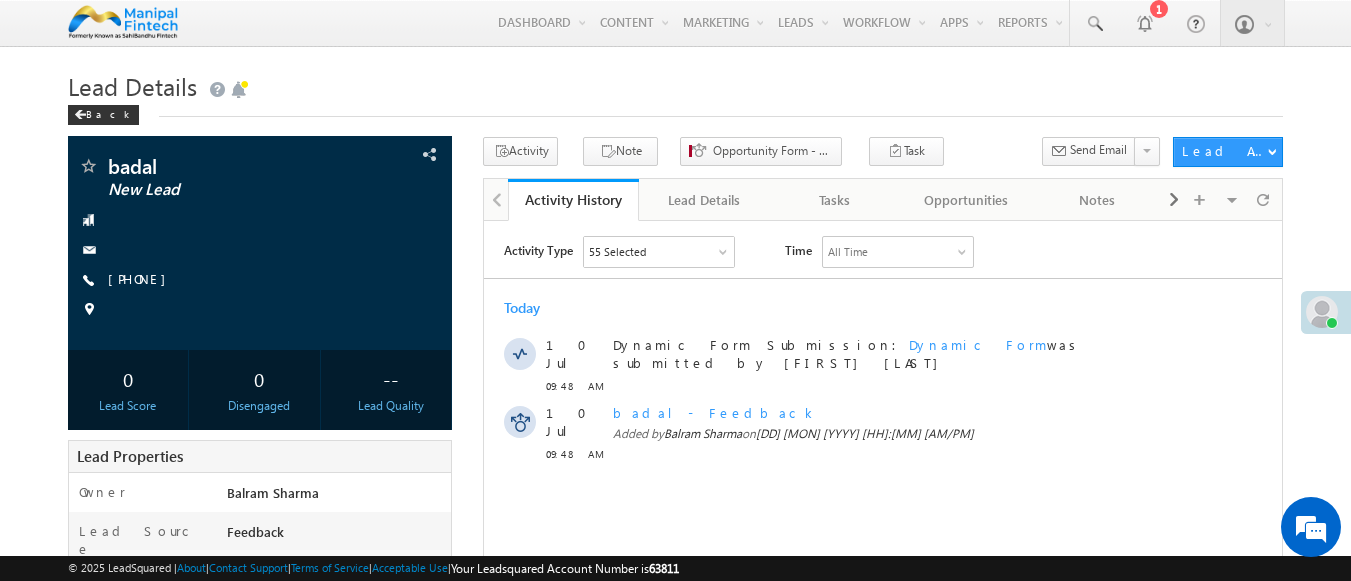 scroll, scrollTop: 0, scrollLeft: 0, axis: both 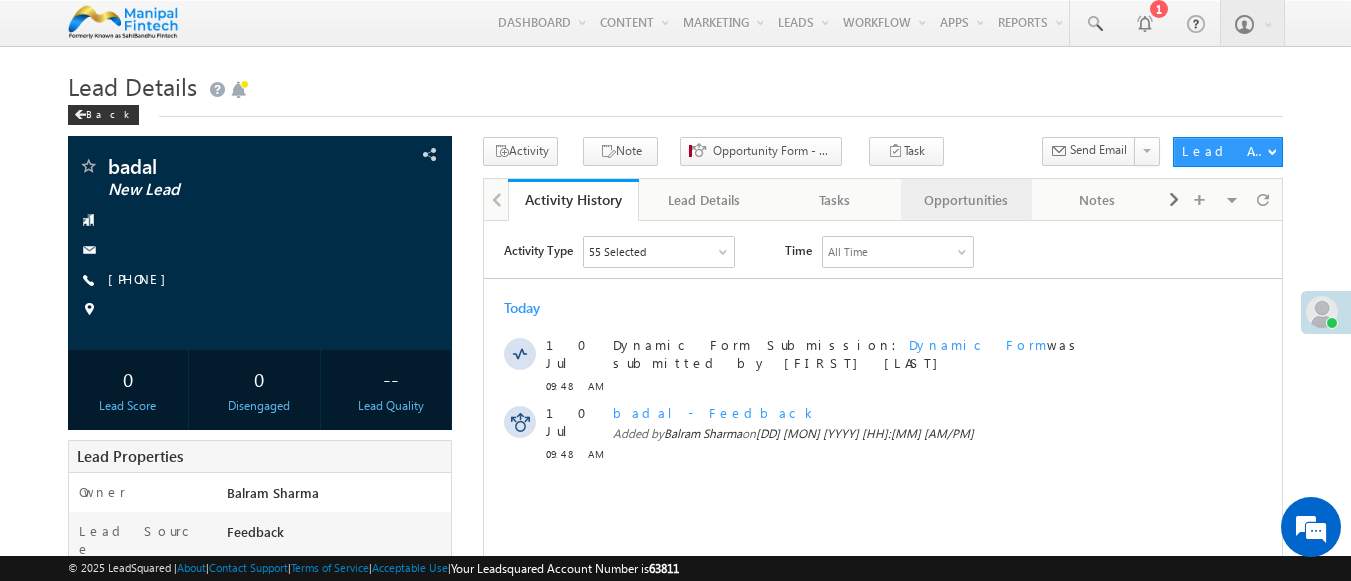 click on "Opportunities" at bounding box center [965, 200] 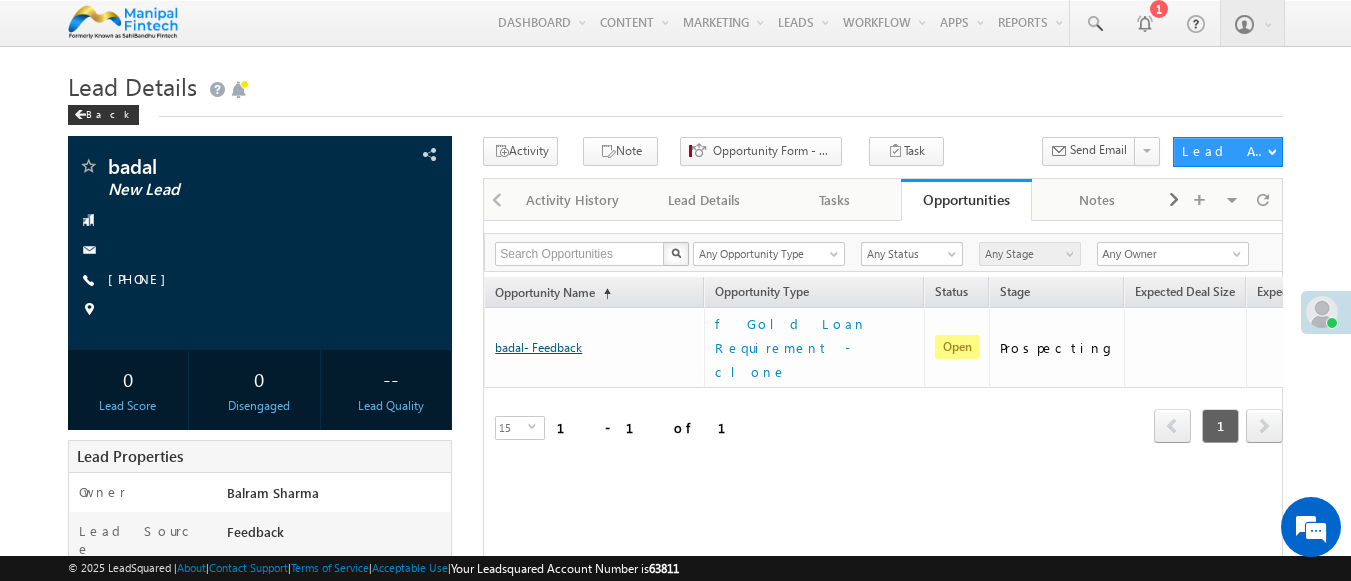 click on "badal- Feedback" at bounding box center [538, 347] 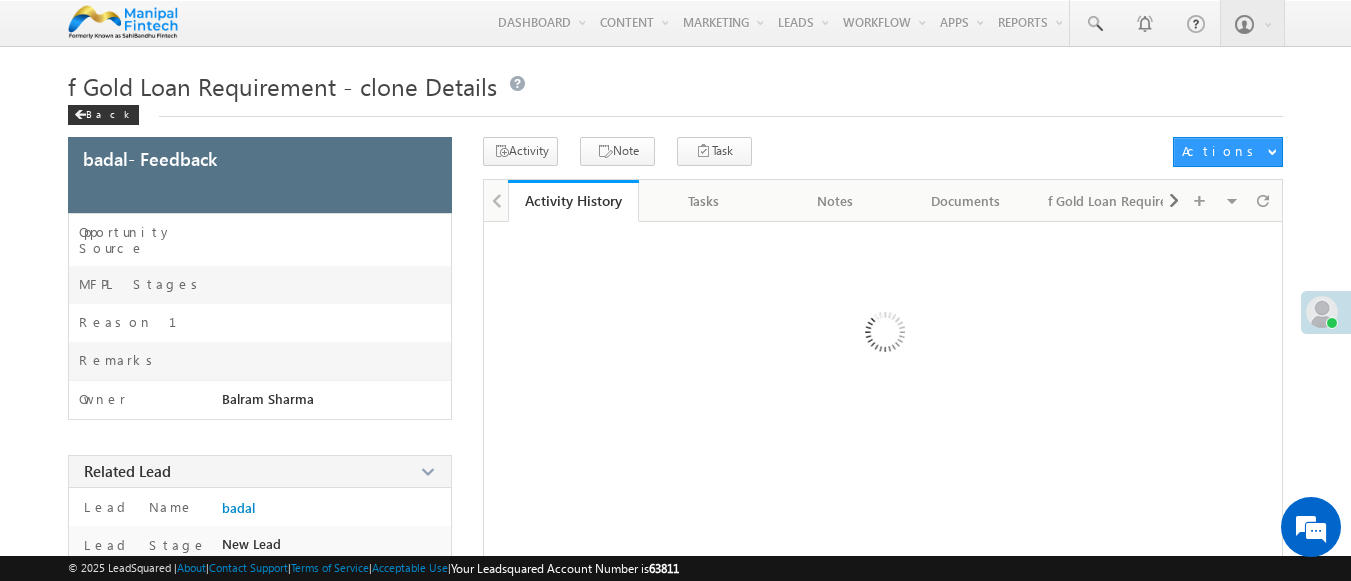 scroll, scrollTop: 0, scrollLeft: 0, axis: both 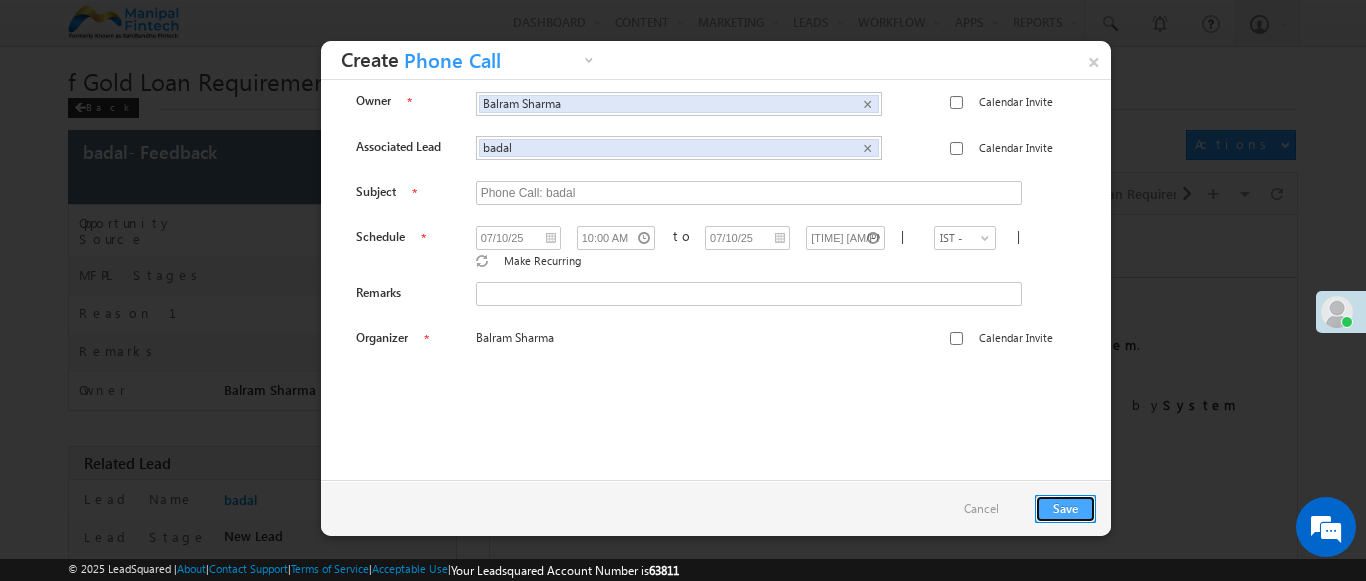 click on "Save" at bounding box center (1065, 509) 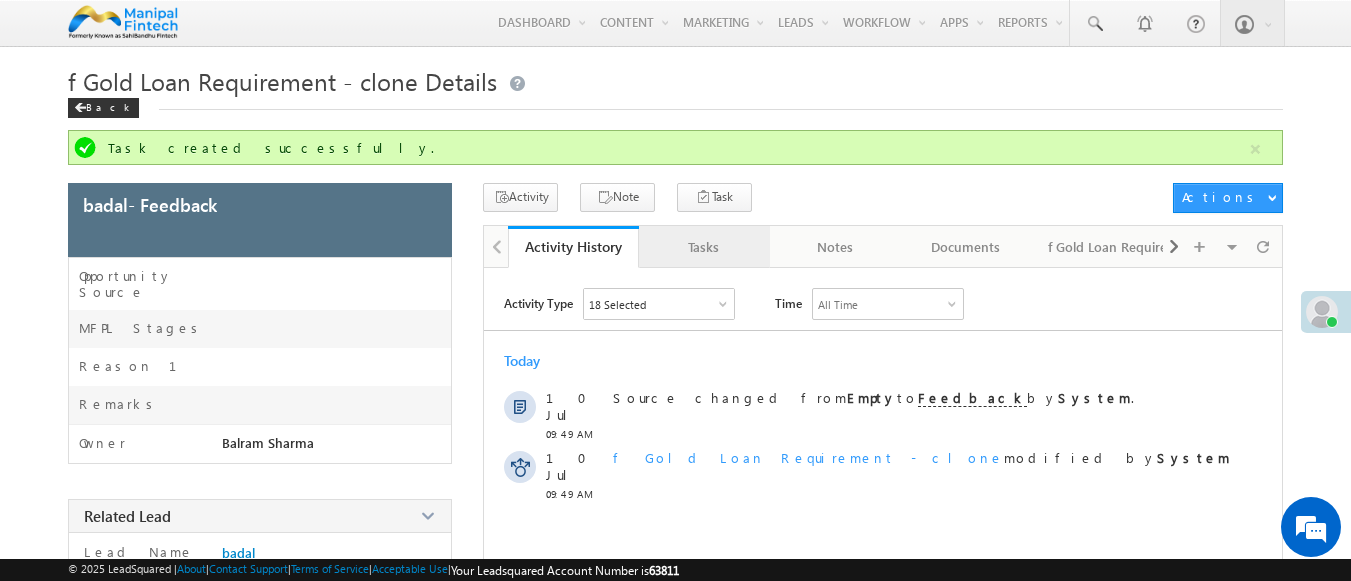 click on "Tasks" at bounding box center [703, 247] 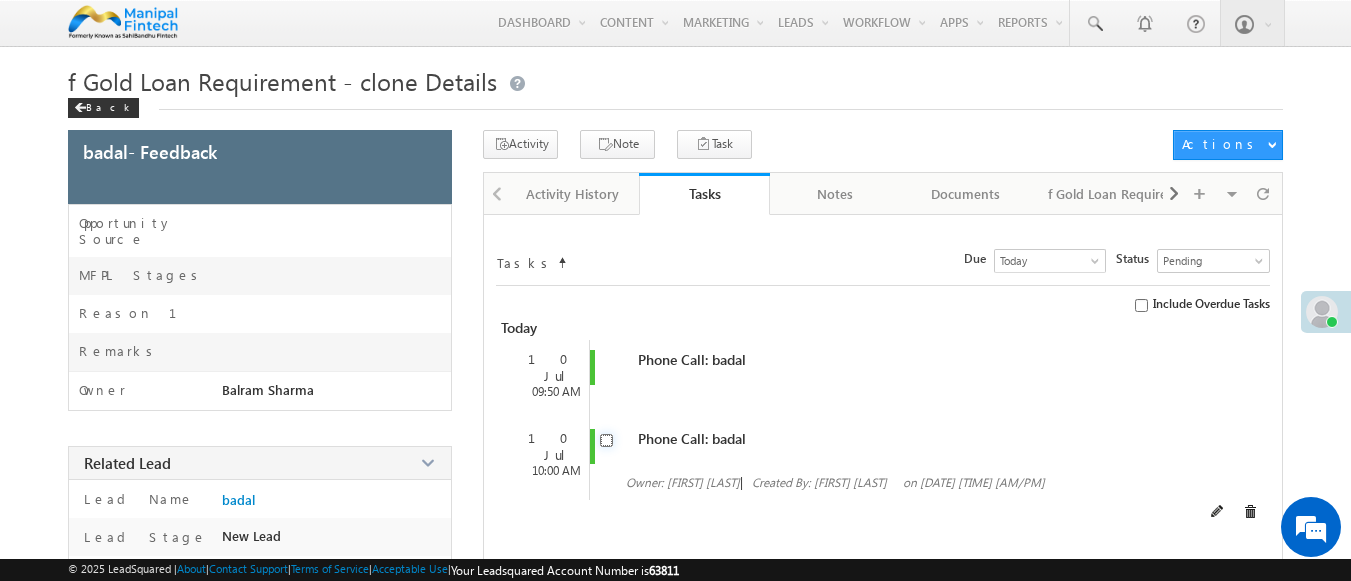 click at bounding box center (606, 440) 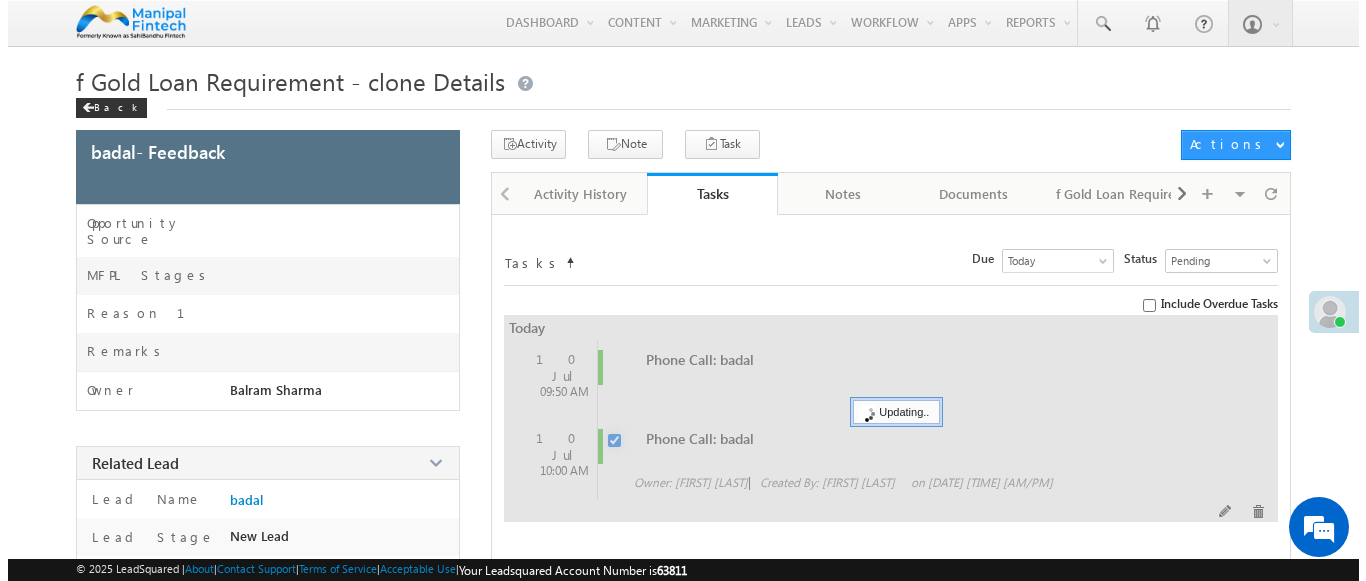 scroll, scrollTop: 0, scrollLeft: 0, axis: both 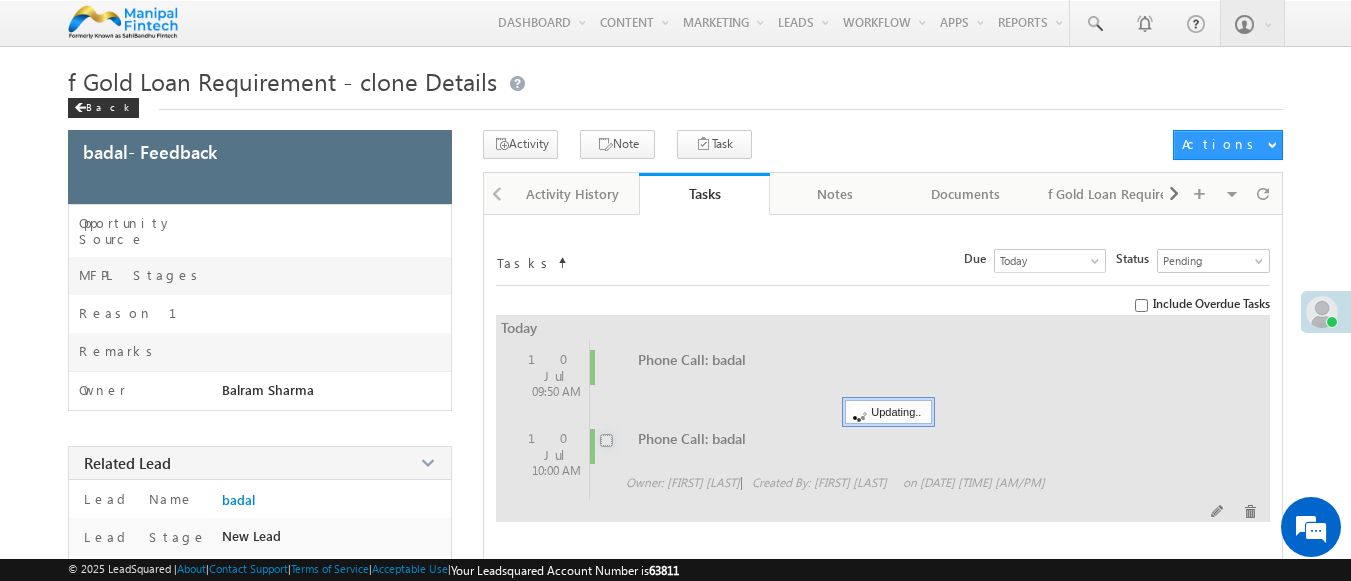 checkbox on "false" 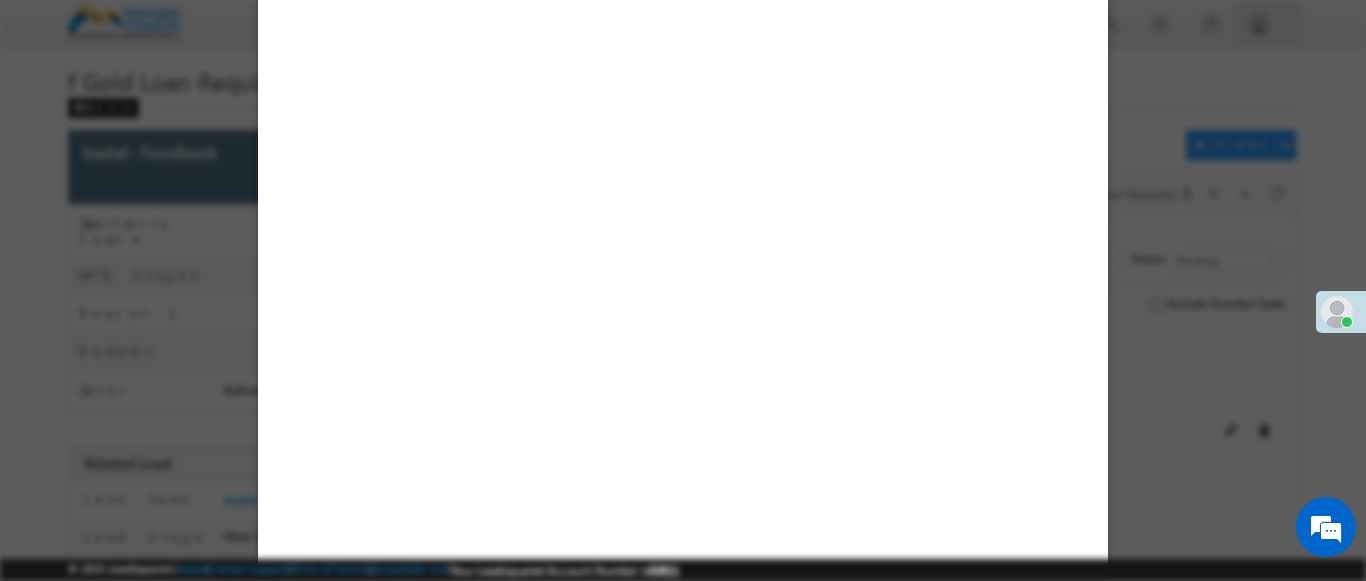 select on "Feedback" 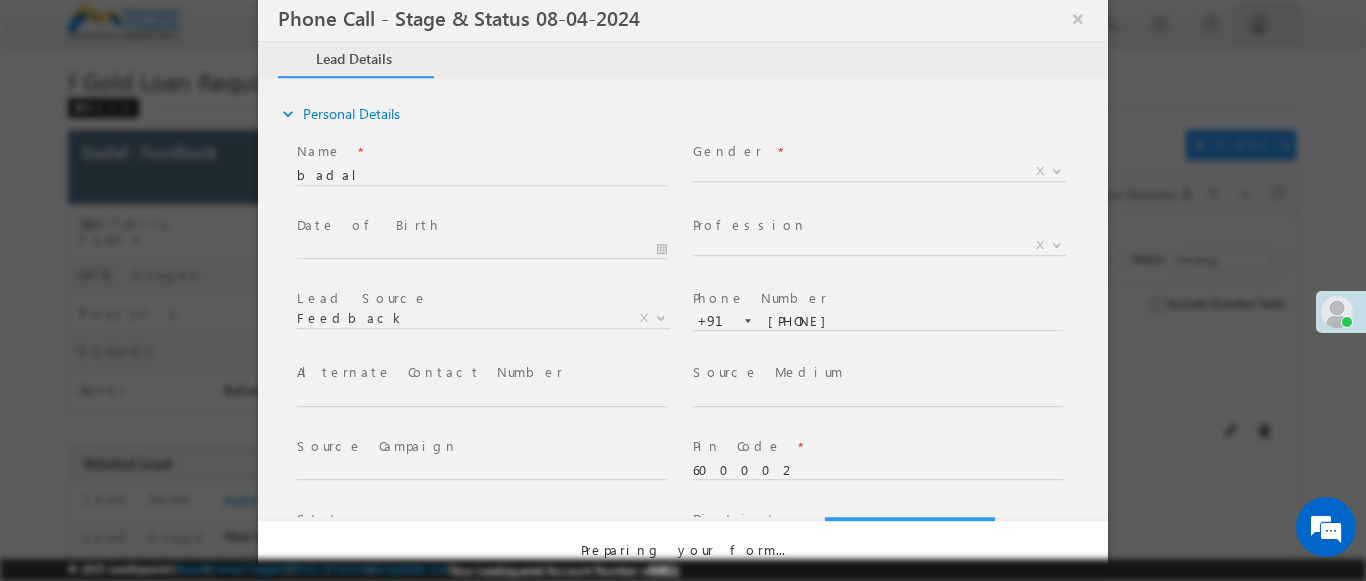 select on "Open" 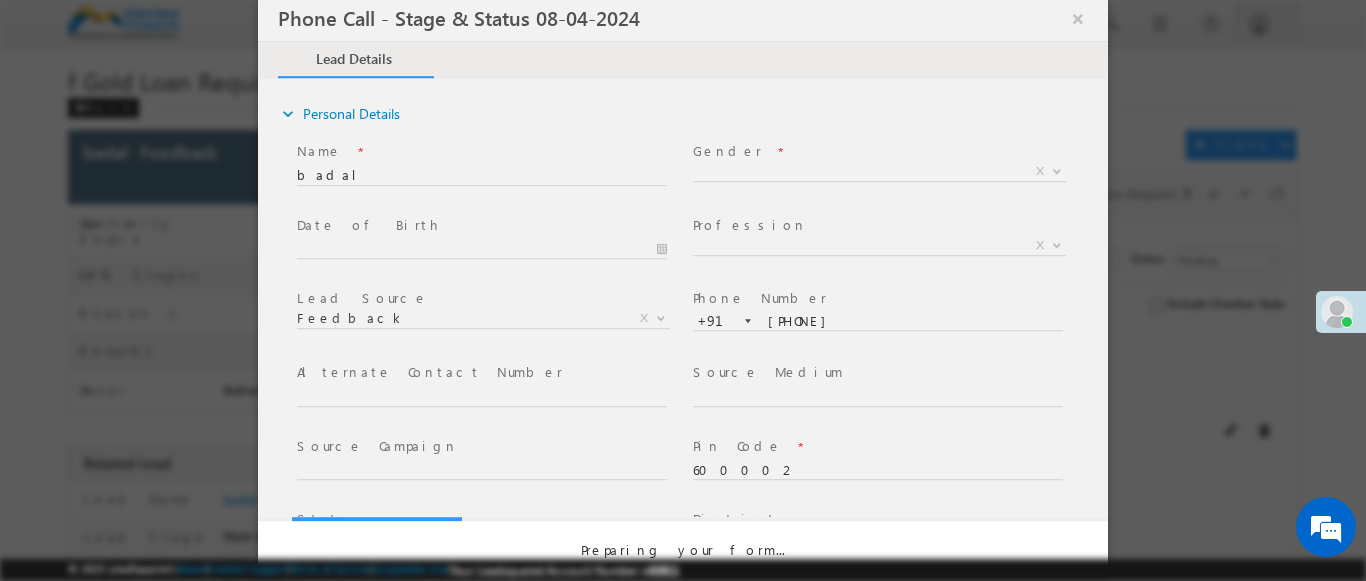 scroll, scrollTop: 0, scrollLeft: 0, axis: both 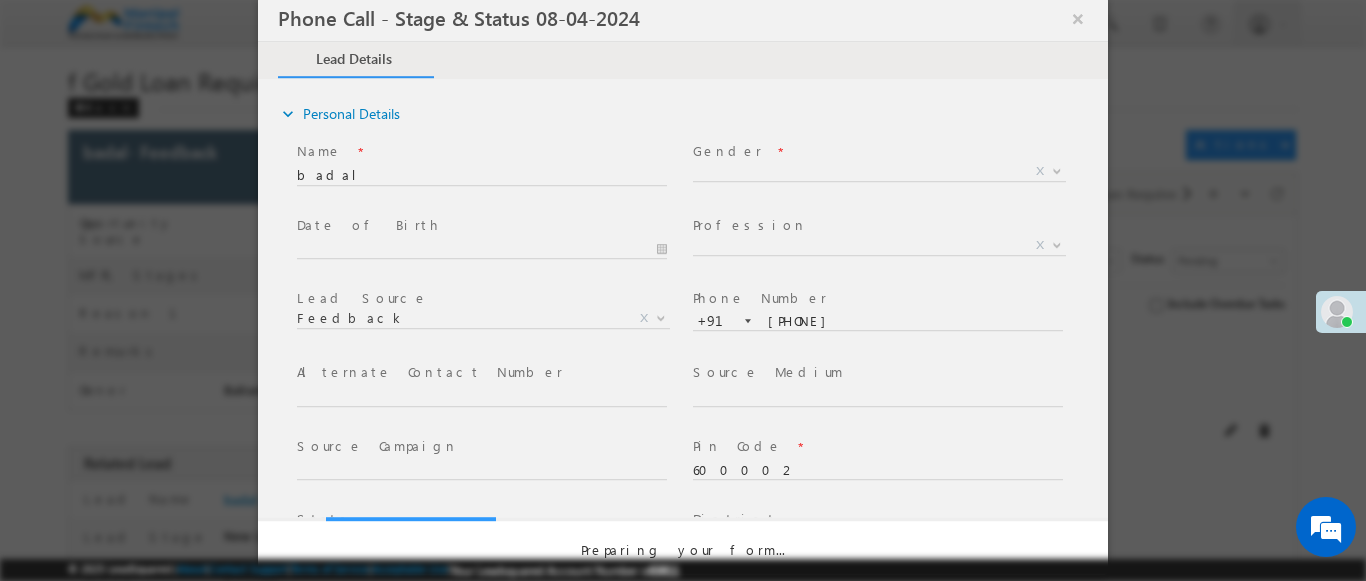 select on "Fresh Lead" 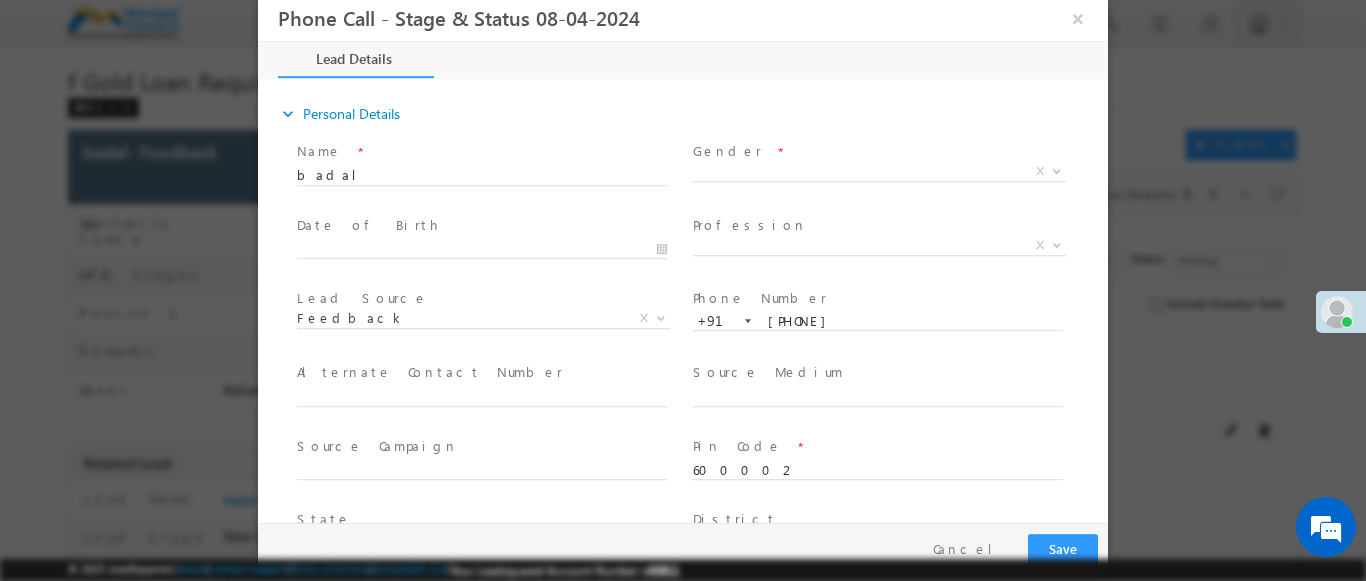 type on "07/10/25 9:49 AM" 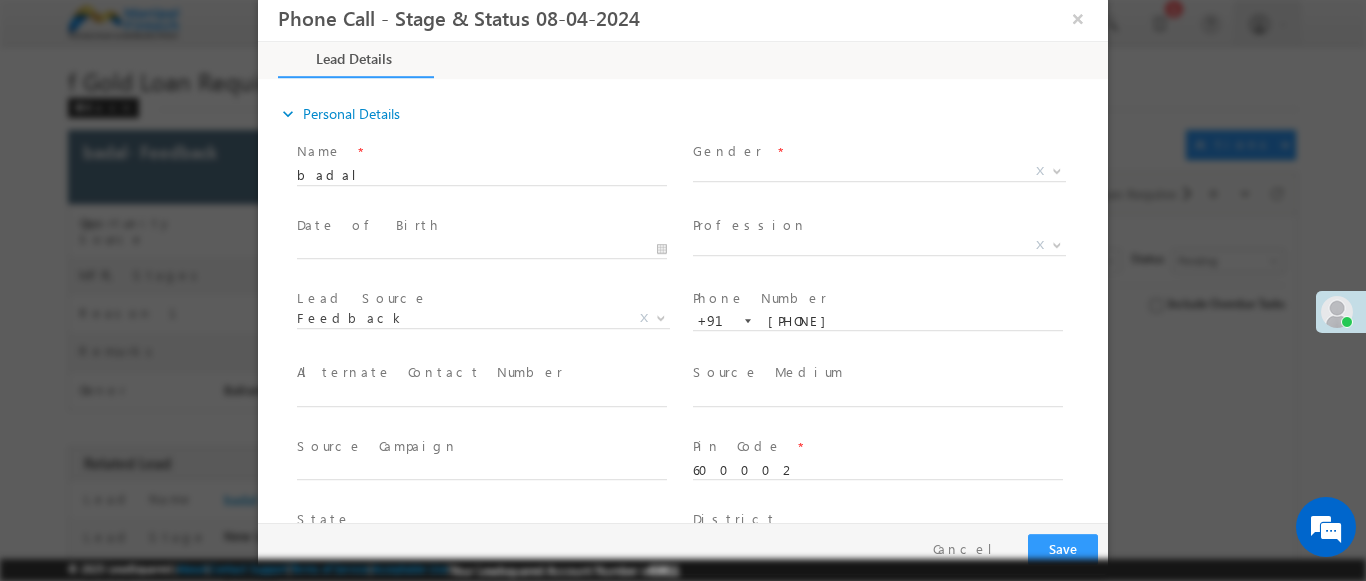 click at bounding box center (1057, 170) 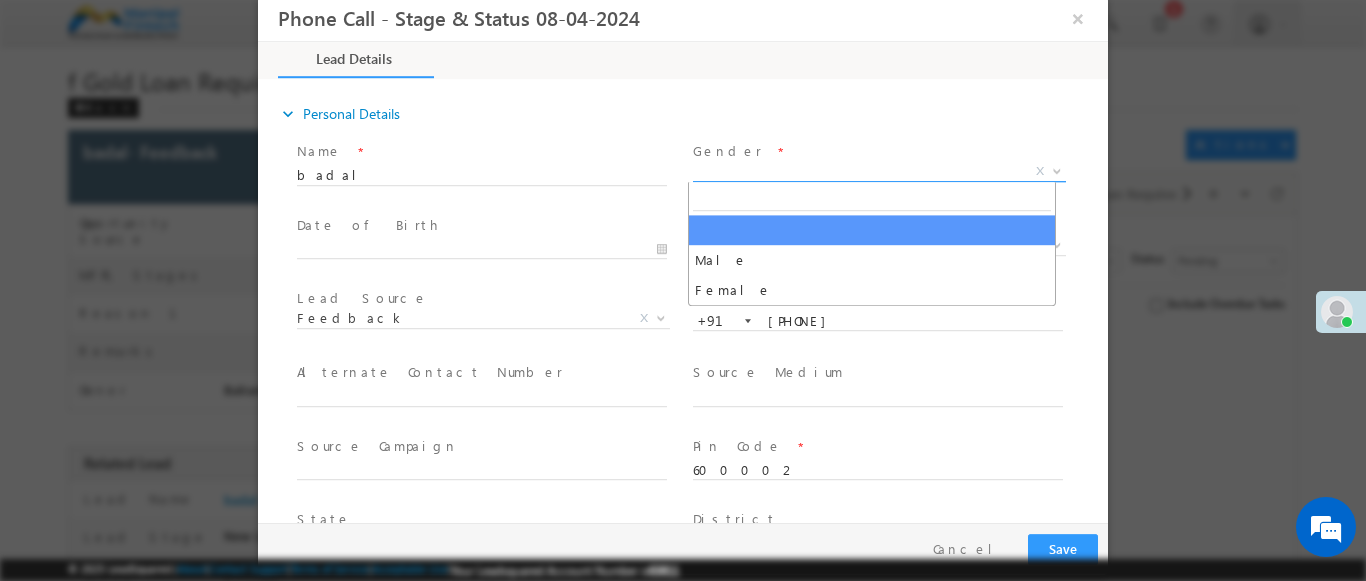select on "Male" 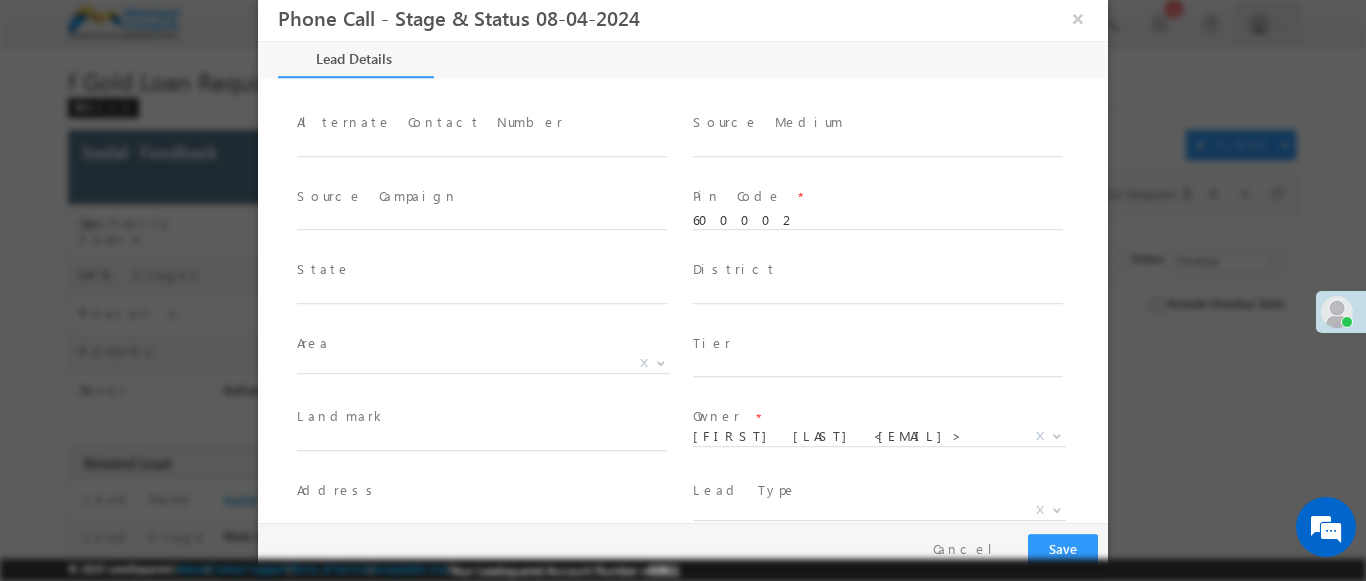 click at bounding box center [1057, 509] 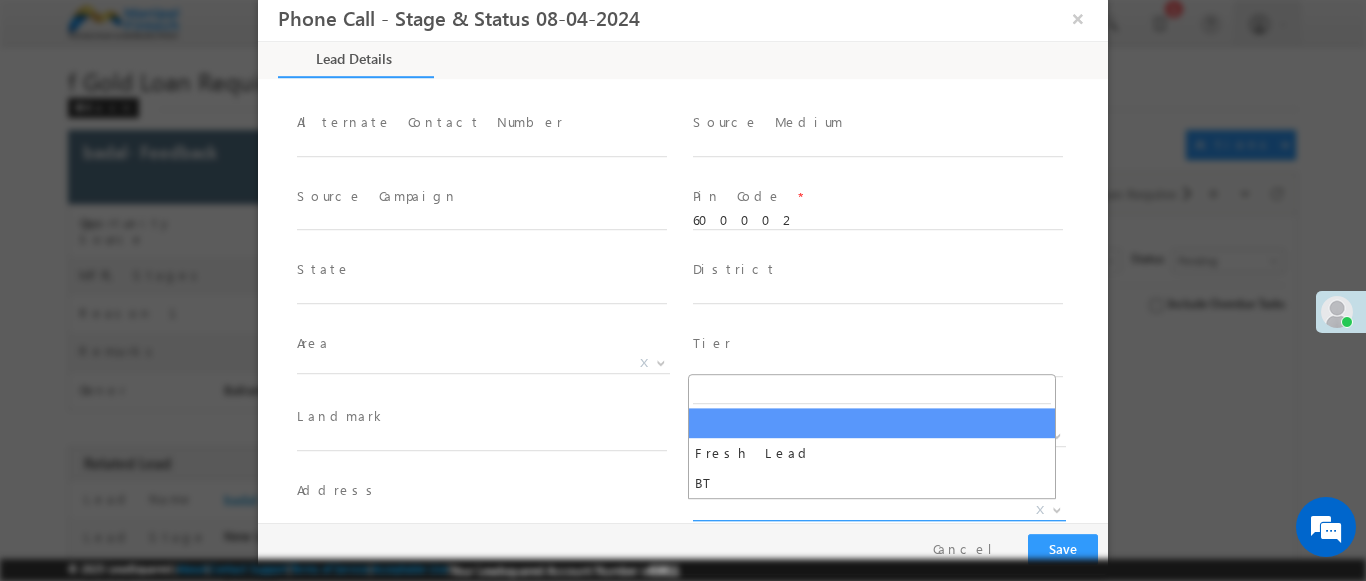 select on "Fresh Lead" 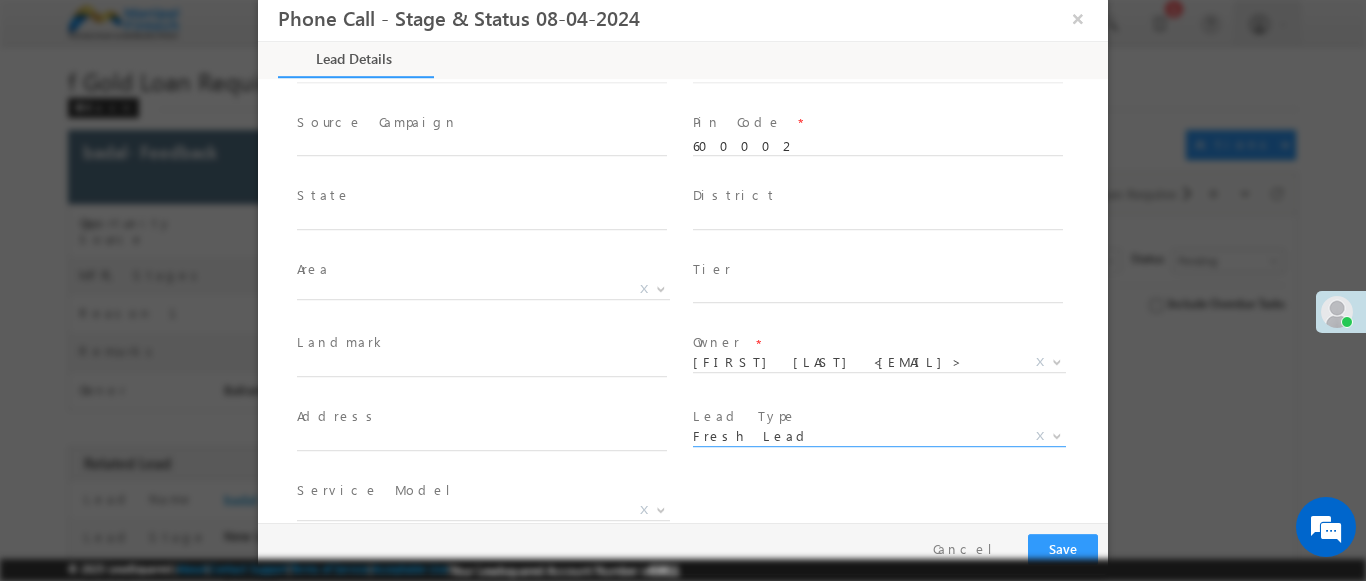 click at bounding box center (661, 509) 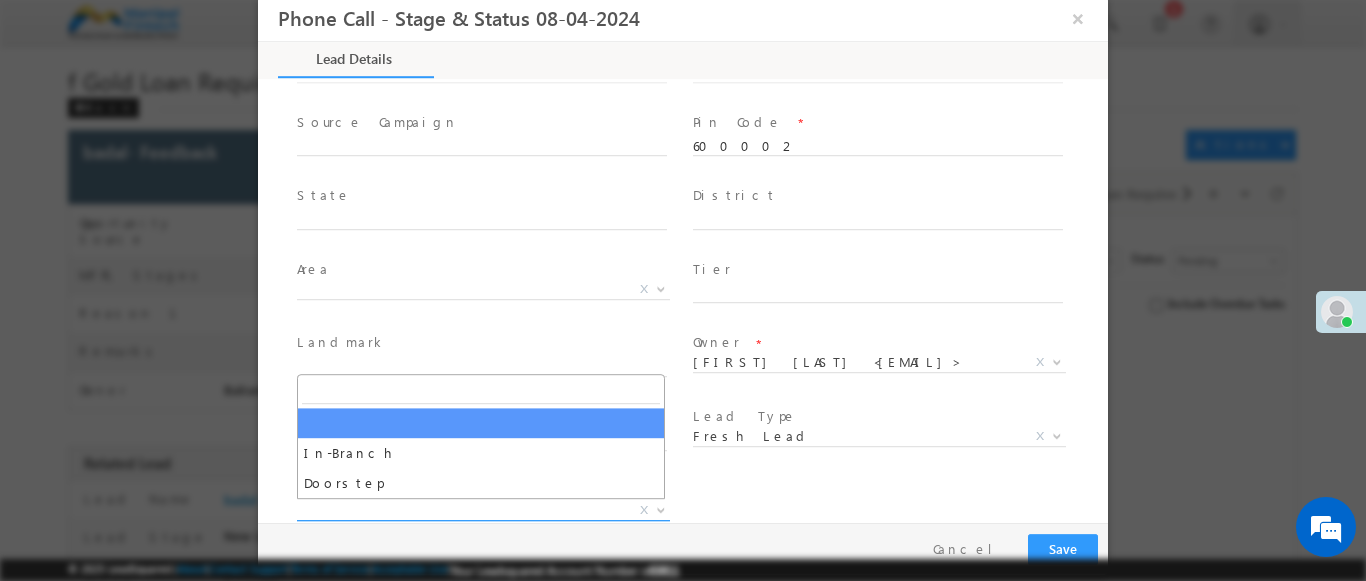 select on "In-Branch" 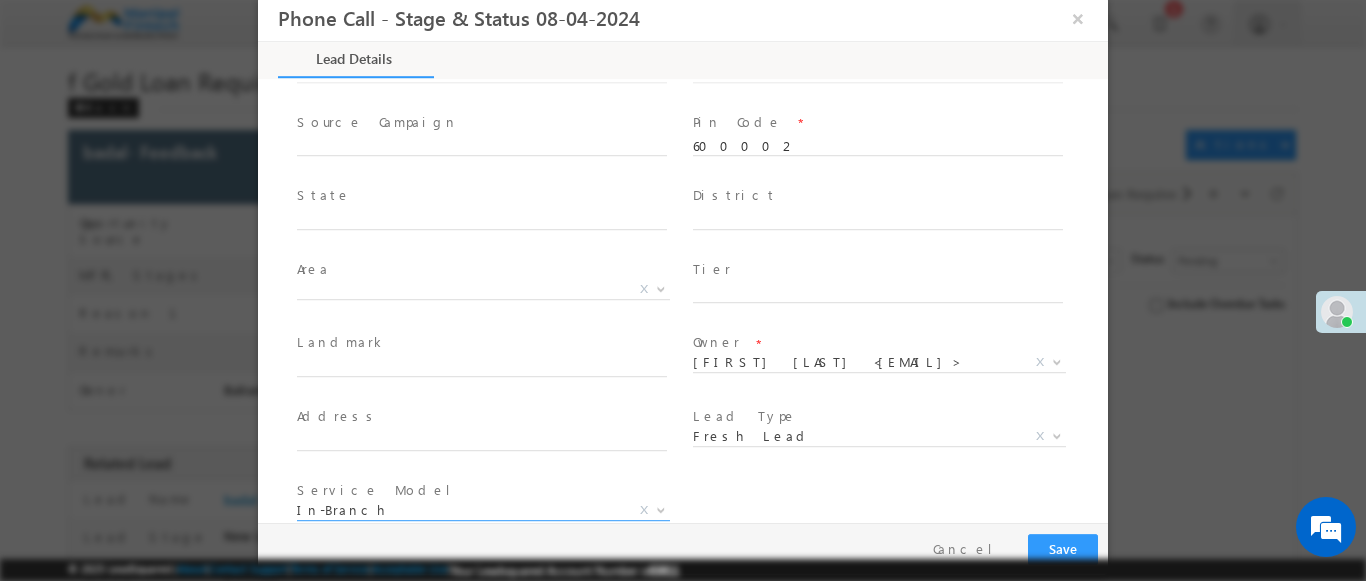 scroll, scrollTop: 1168, scrollLeft: 0, axis: vertical 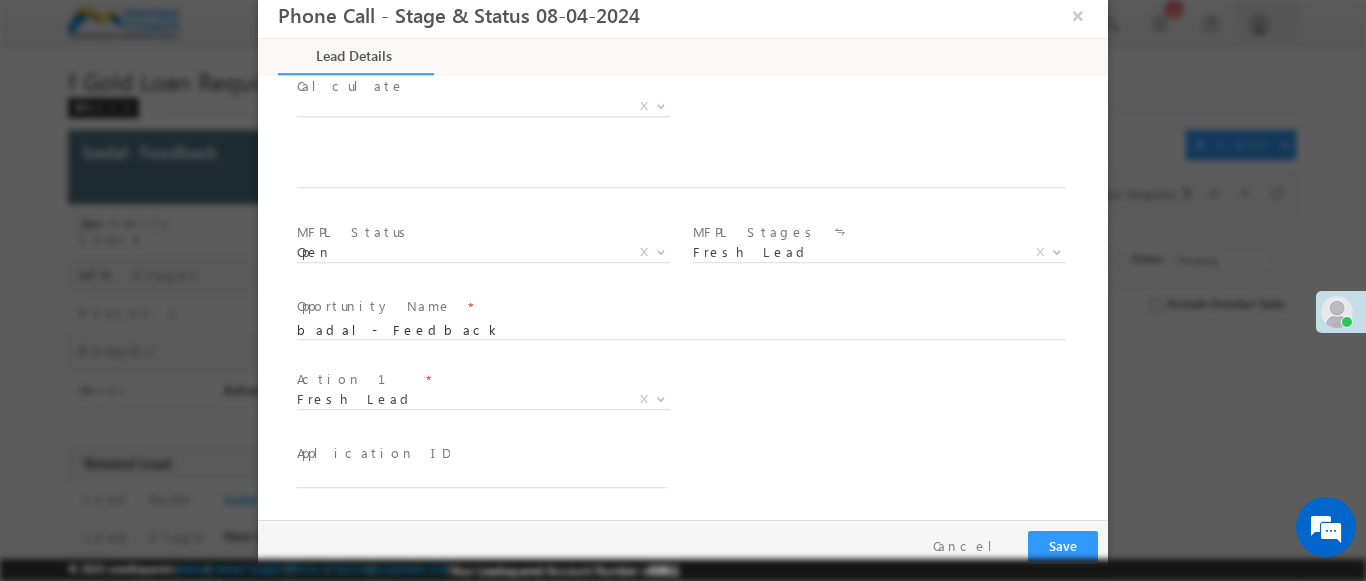 click at bounding box center (661, 398) 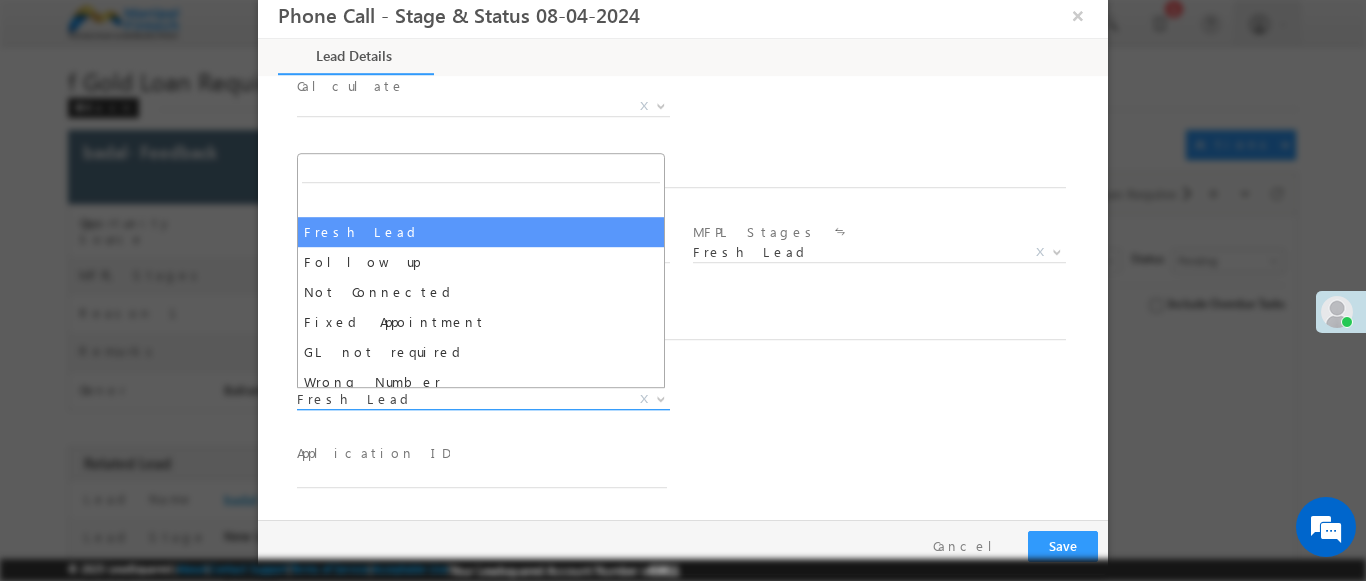 select on "Fixed Appointment" 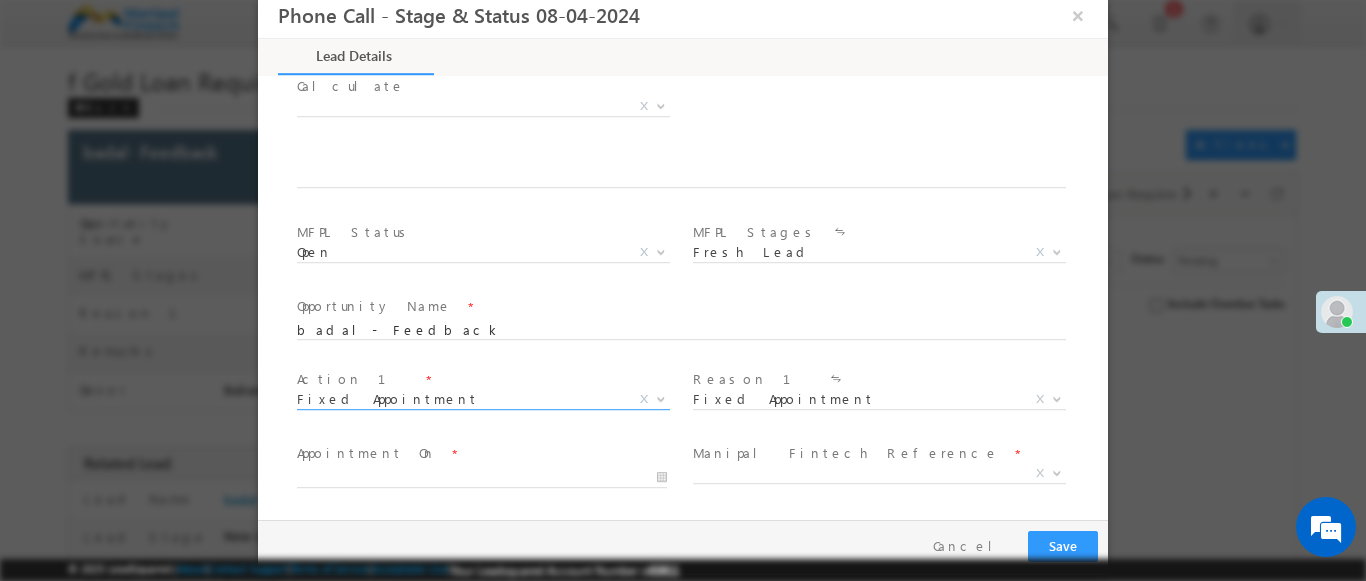 scroll, scrollTop: 3, scrollLeft: 0, axis: vertical 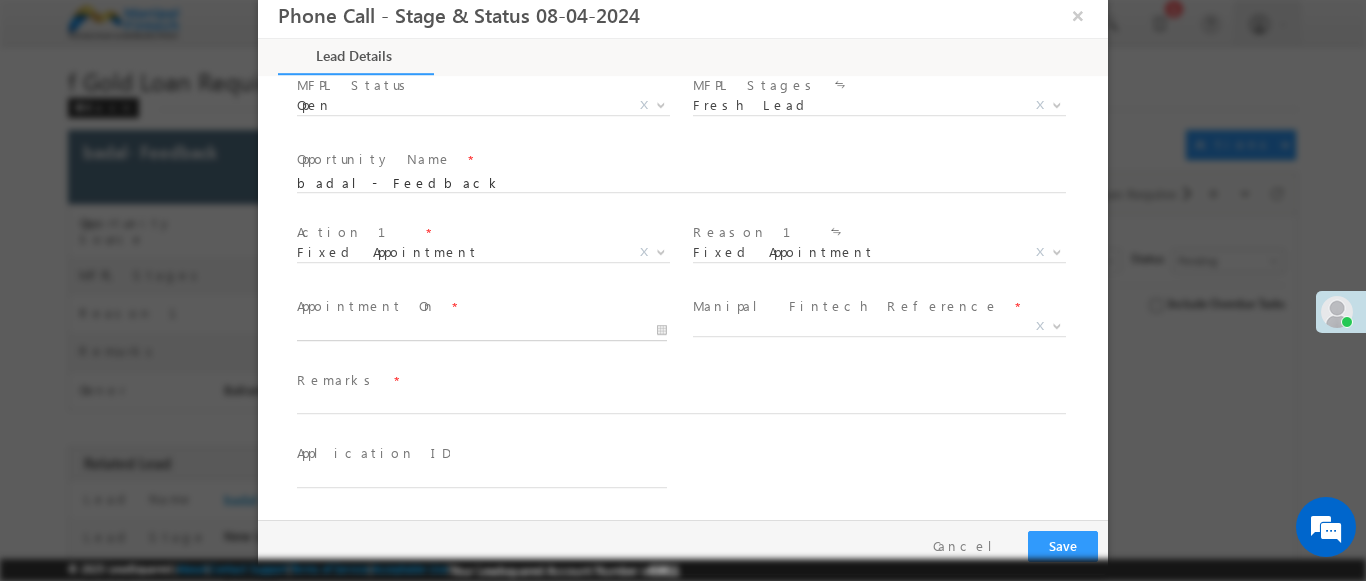 click at bounding box center [482, 331] 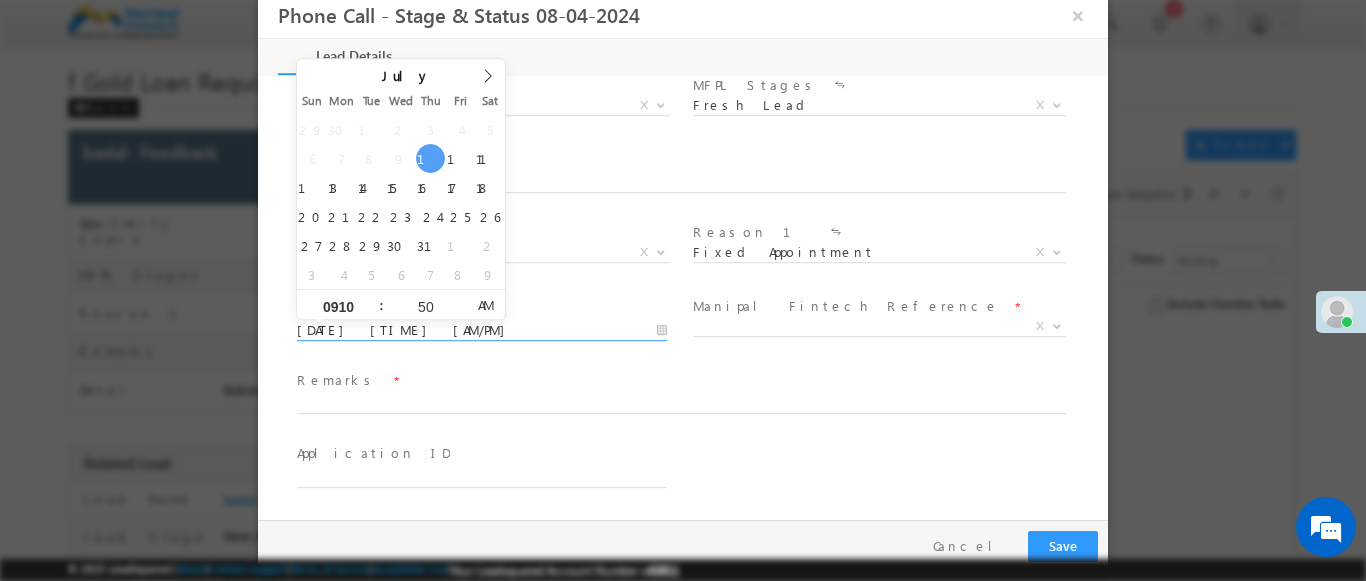 type on "0910" 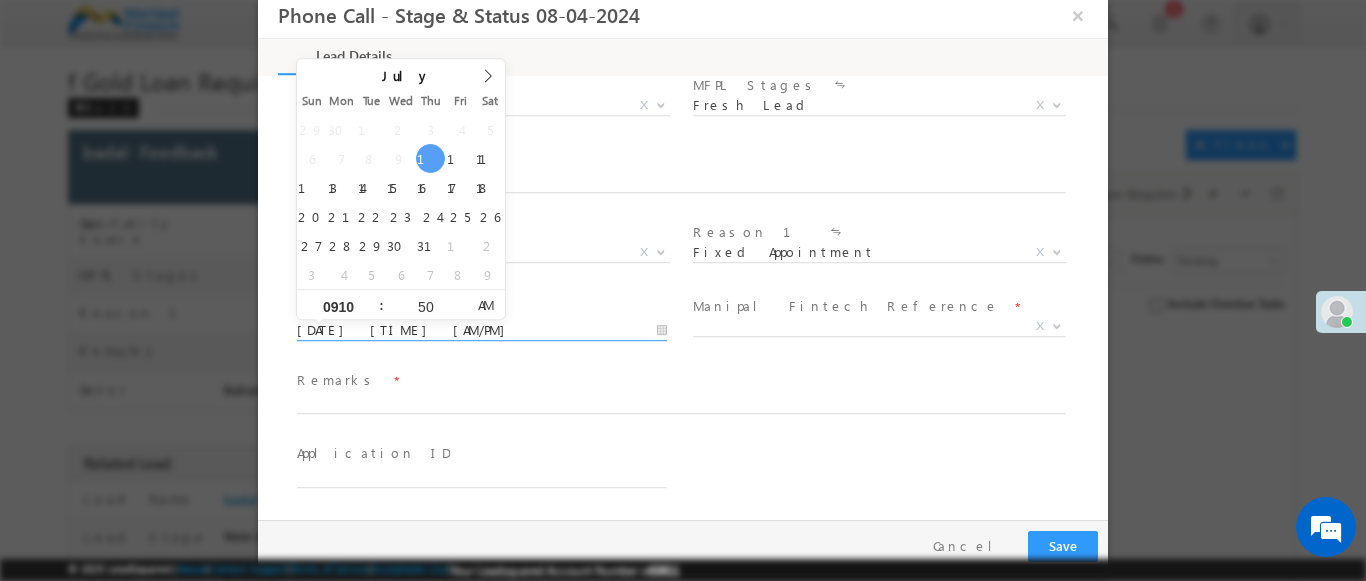 type on "07/10/25 10:50 AM" 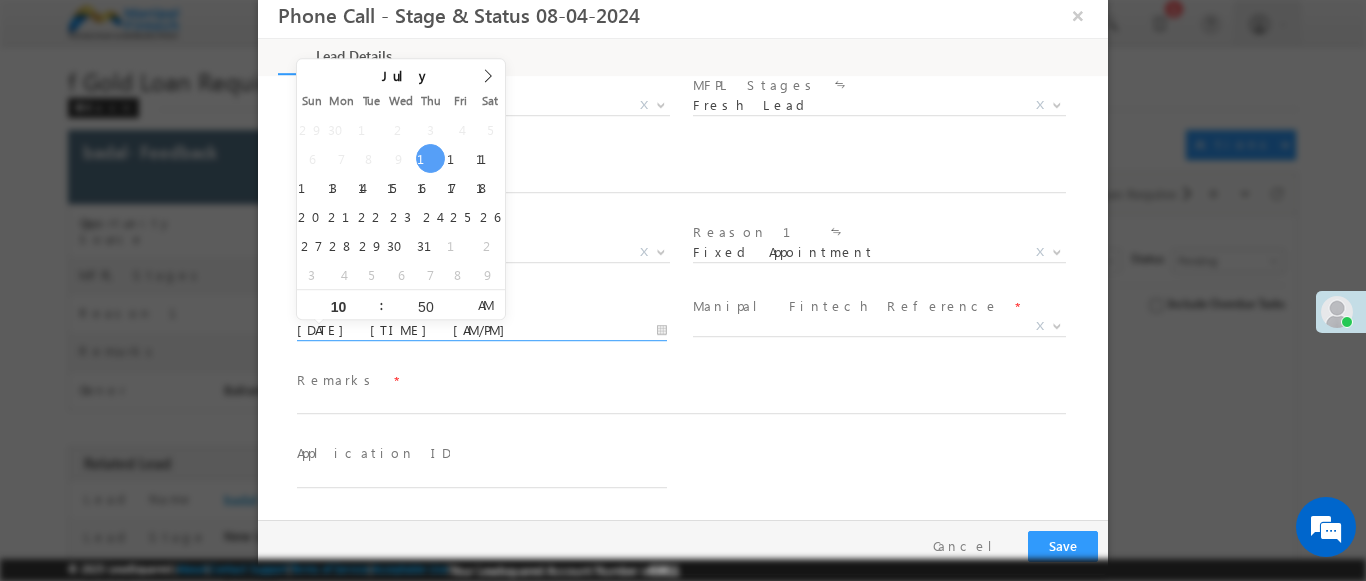 click at bounding box center (1057, 325) 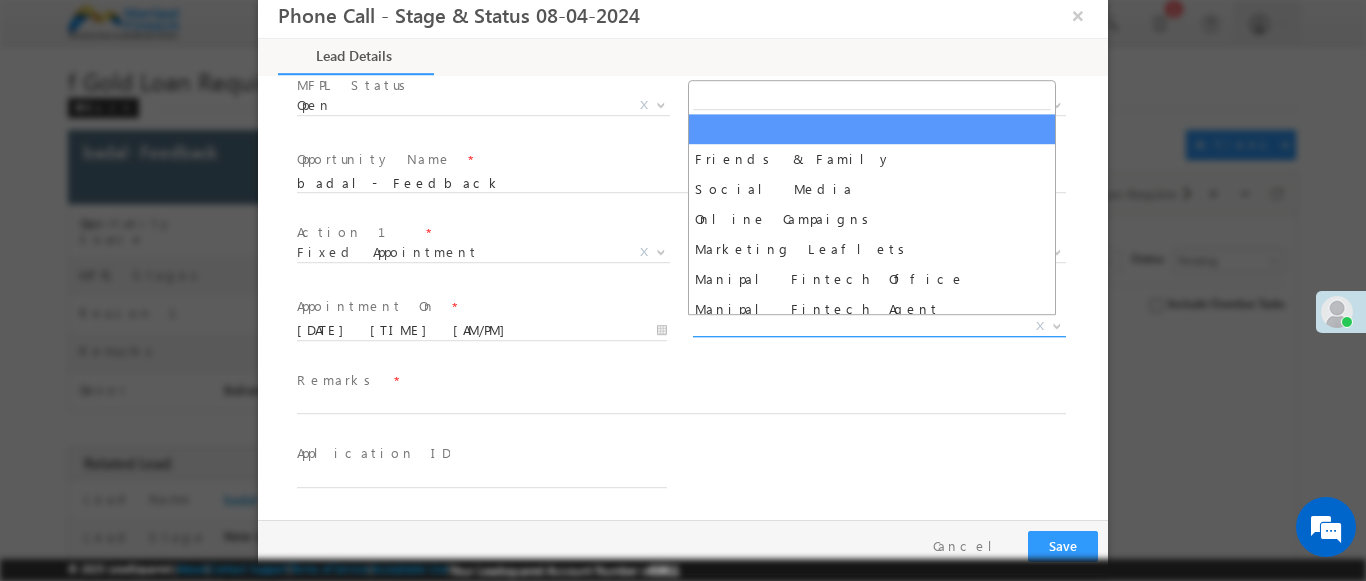 select on "Friends & Family" 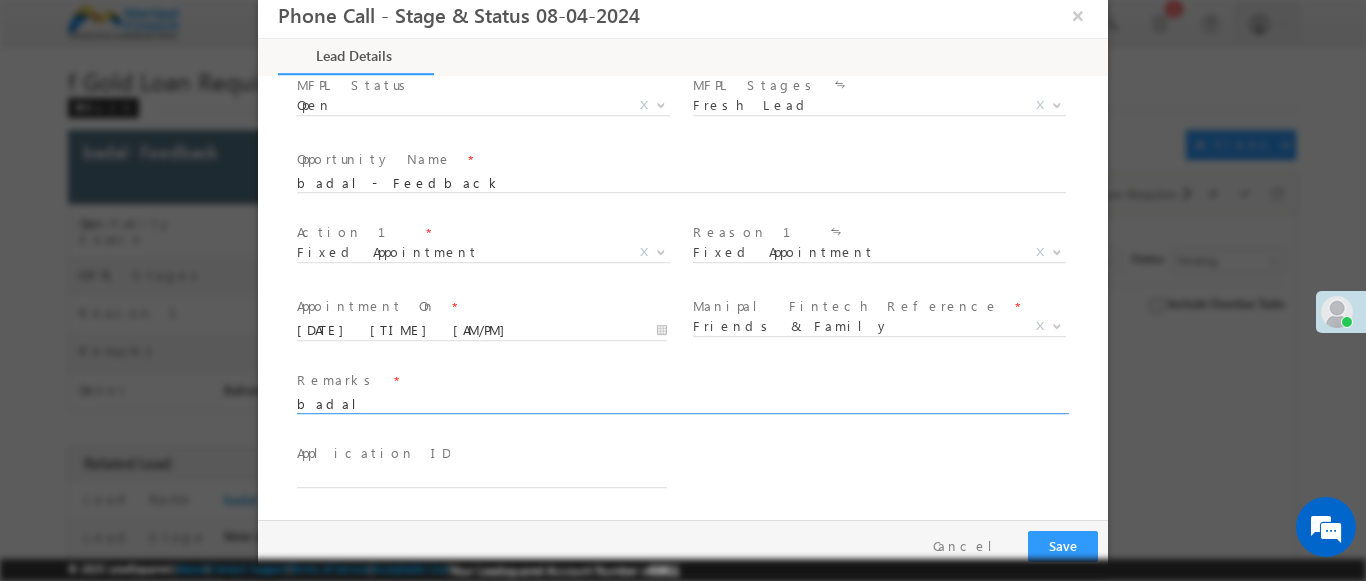 type on "badal" 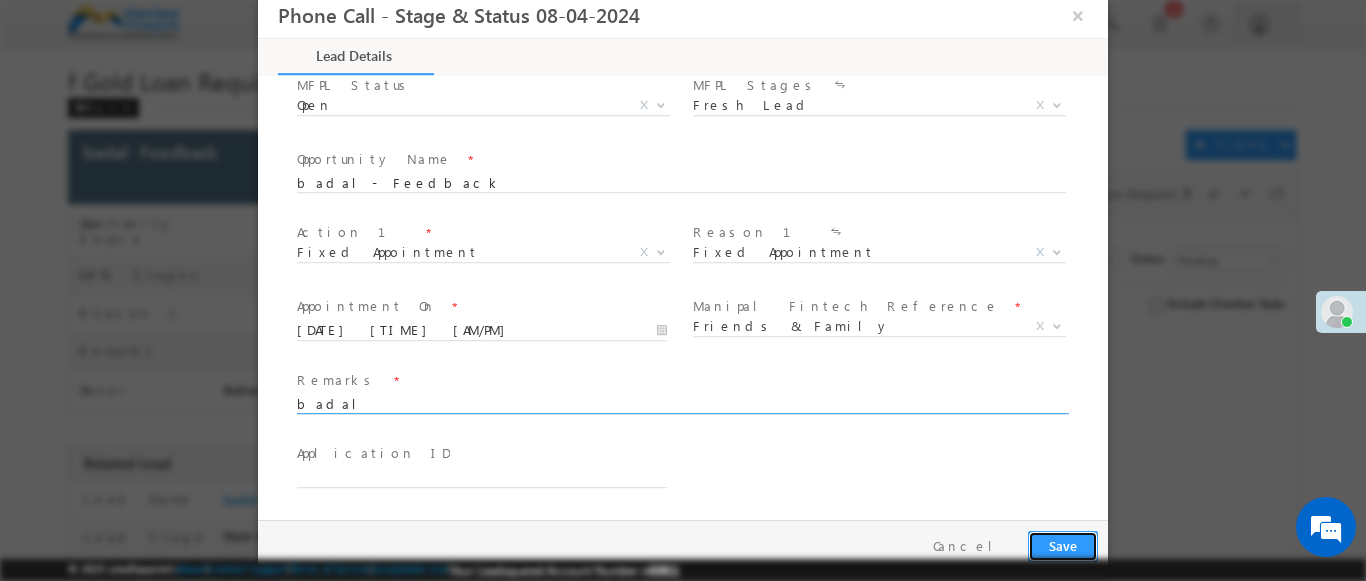 click on "Save" at bounding box center [1063, 546] 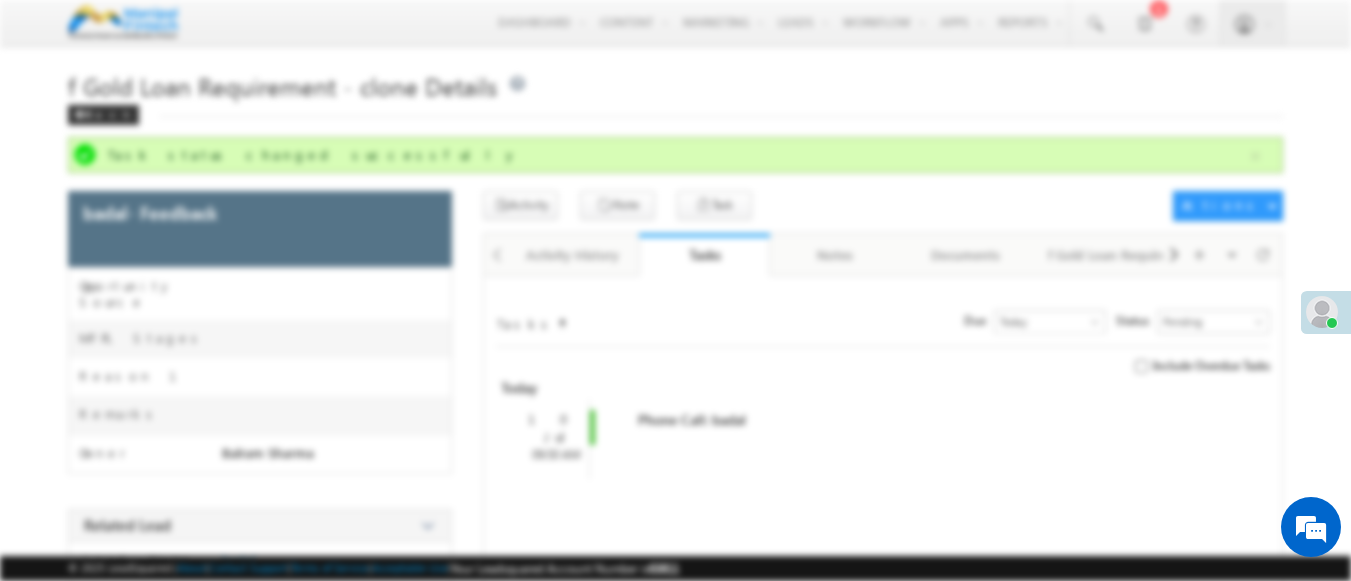 scroll, scrollTop: 0, scrollLeft: 0, axis: both 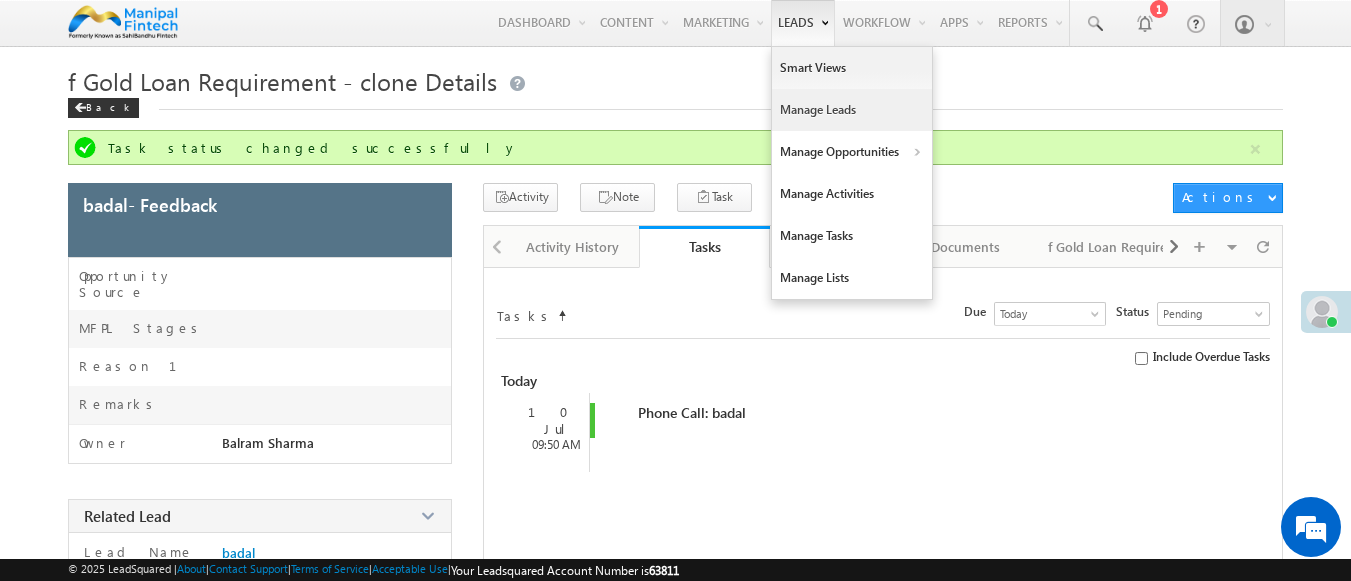 click on "Manage Leads" at bounding box center (852, 110) 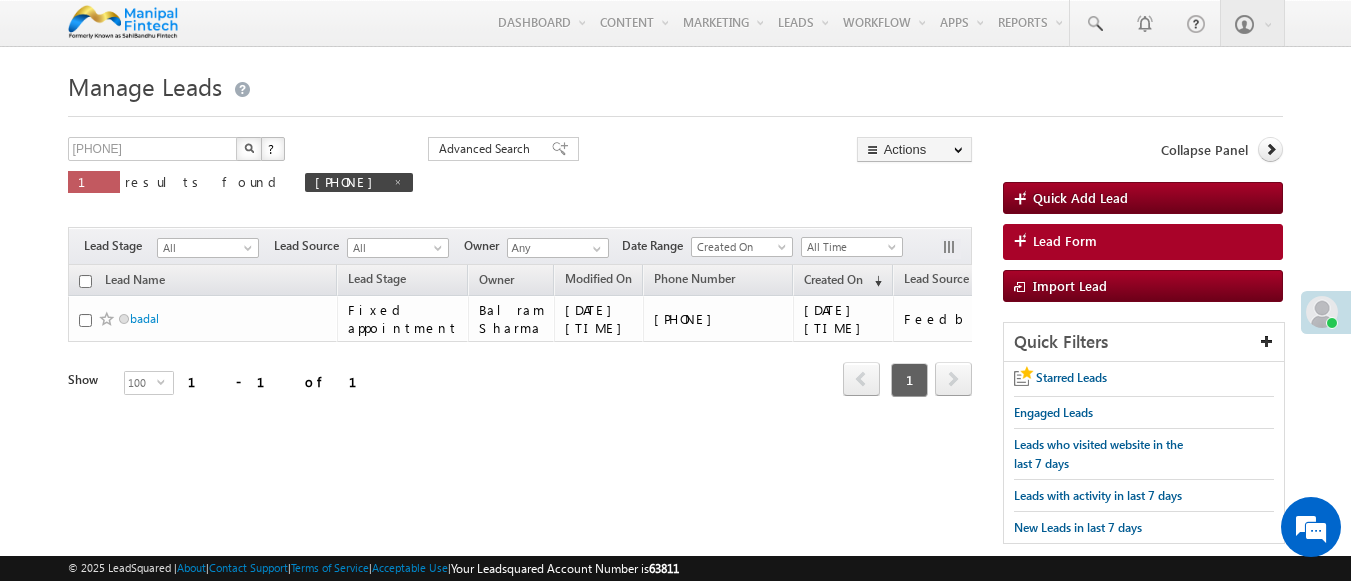 scroll, scrollTop: 0, scrollLeft: 0, axis: both 